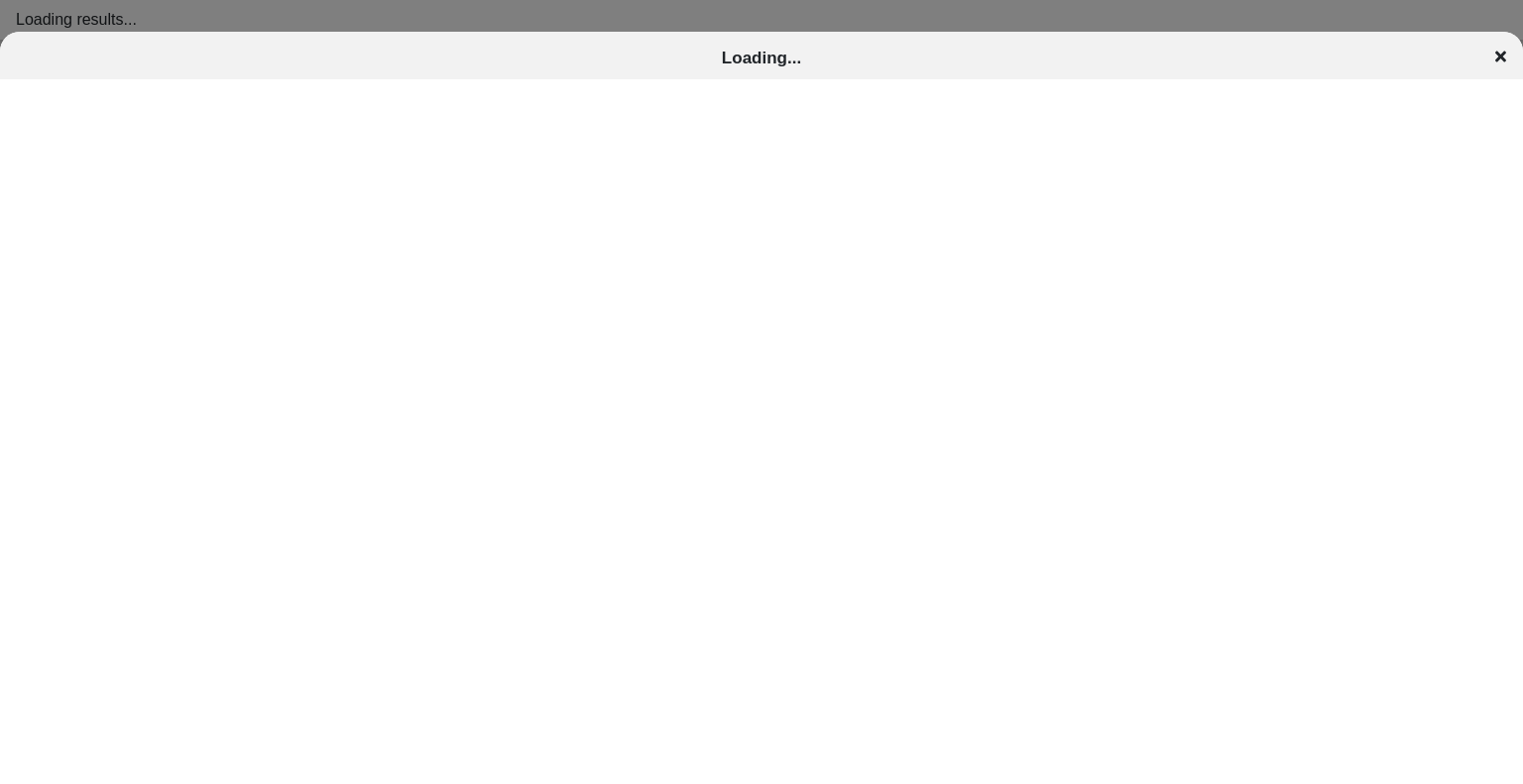 scroll, scrollTop: 0, scrollLeft: 0, axis: both 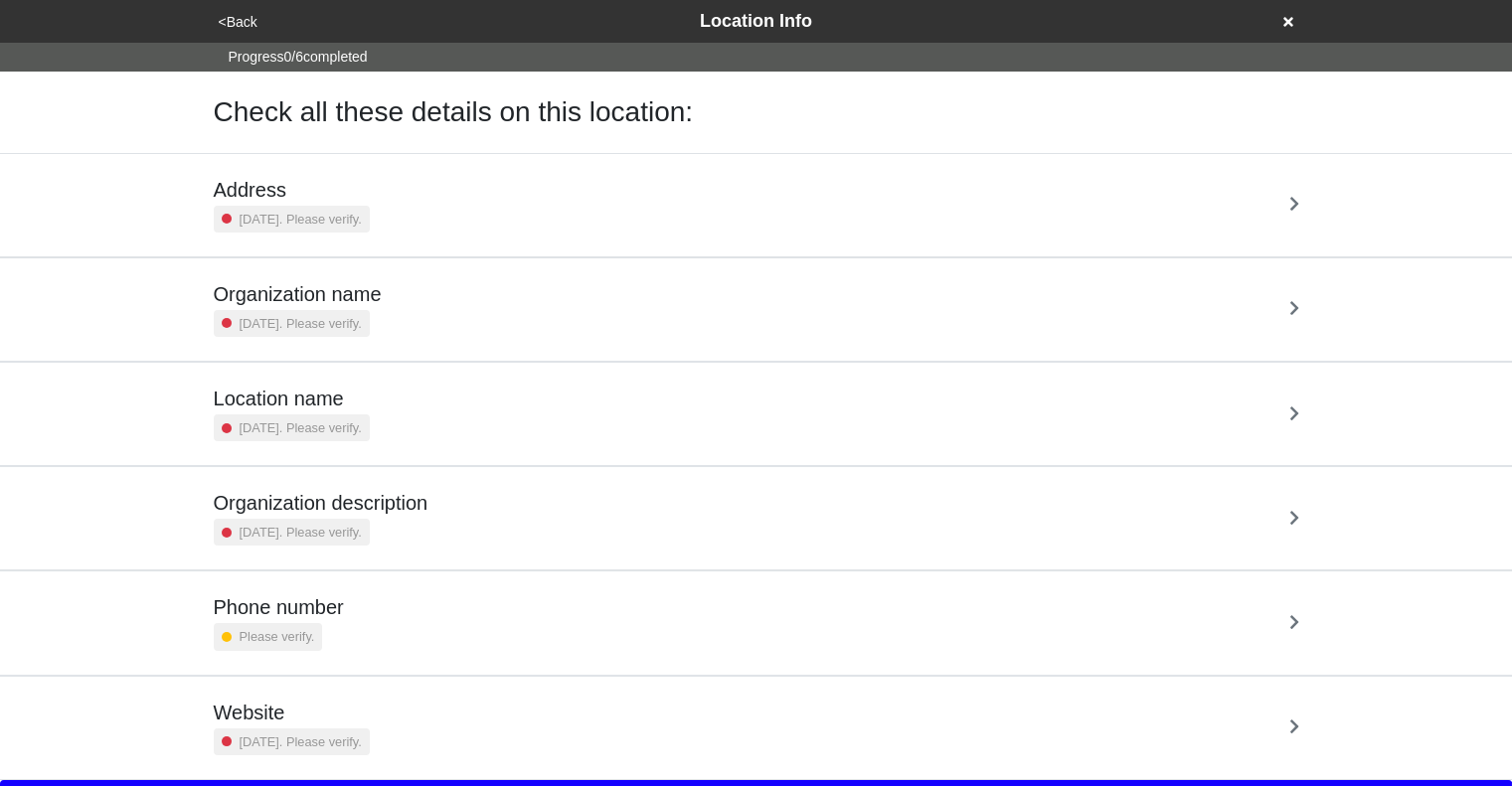 click on "Address 2 years ago. Please verify." at bounding box center (756, 205) 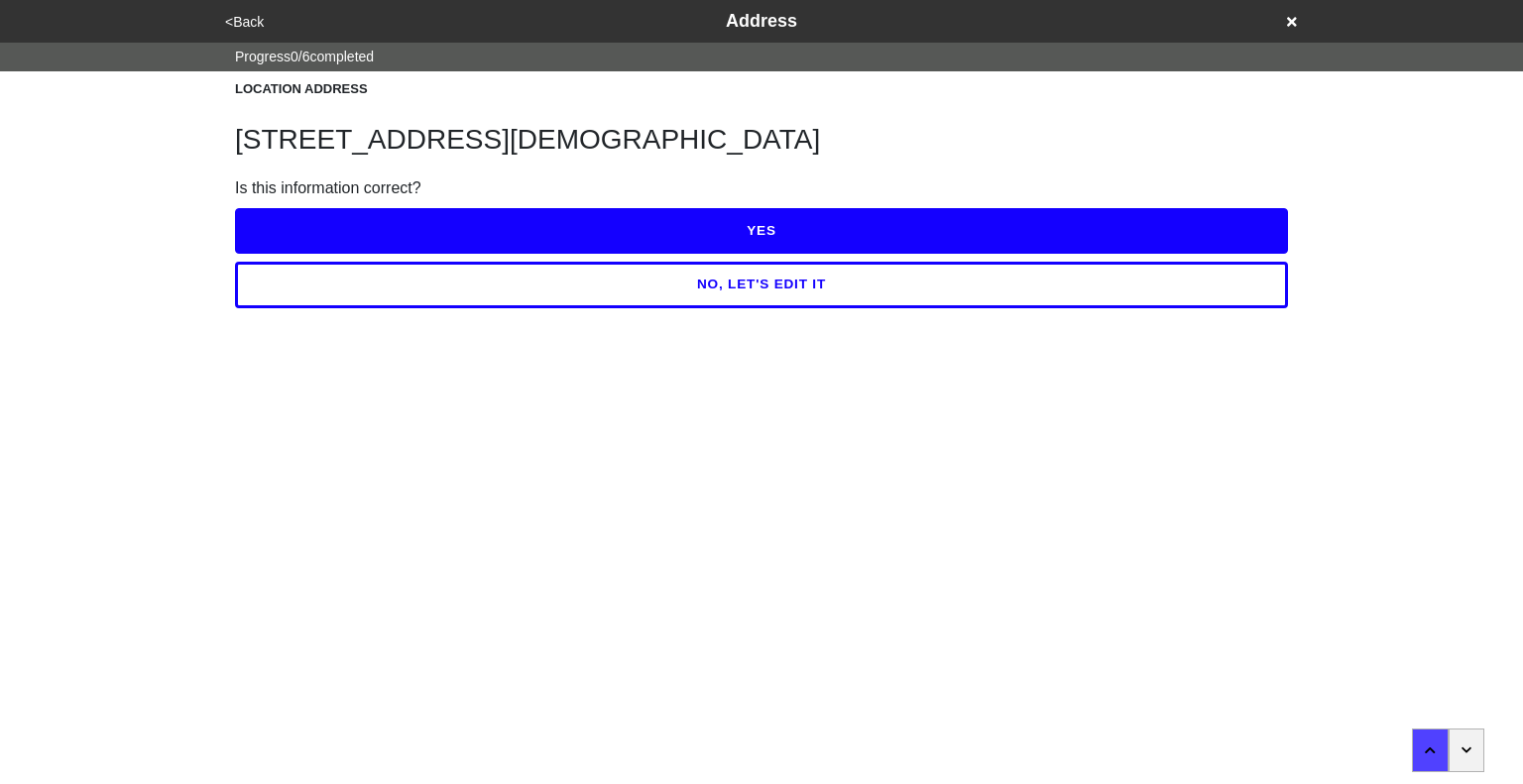 click on "YES" at bounding box center [762, 231] 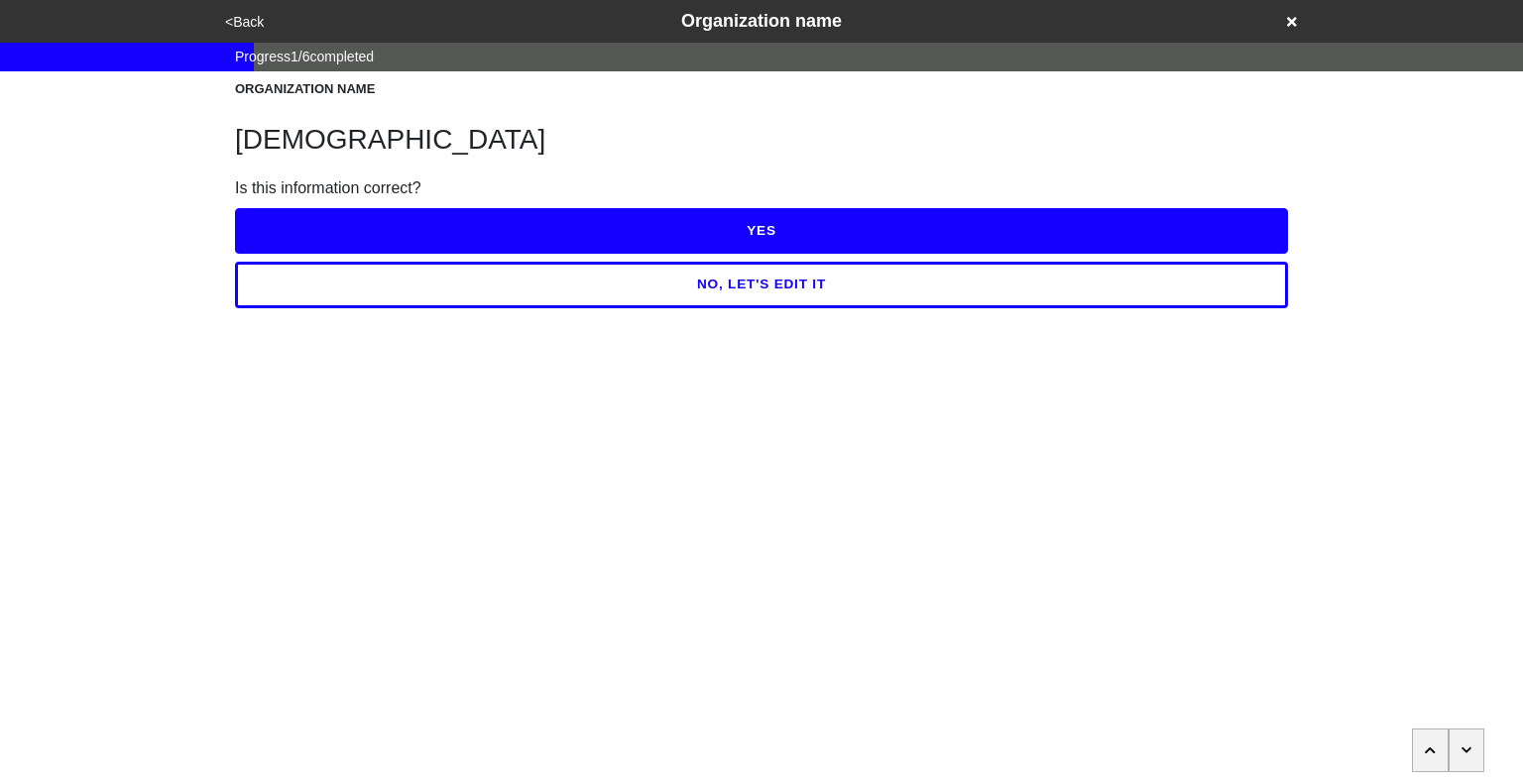click on "YES" at bounding box center [762, 231] 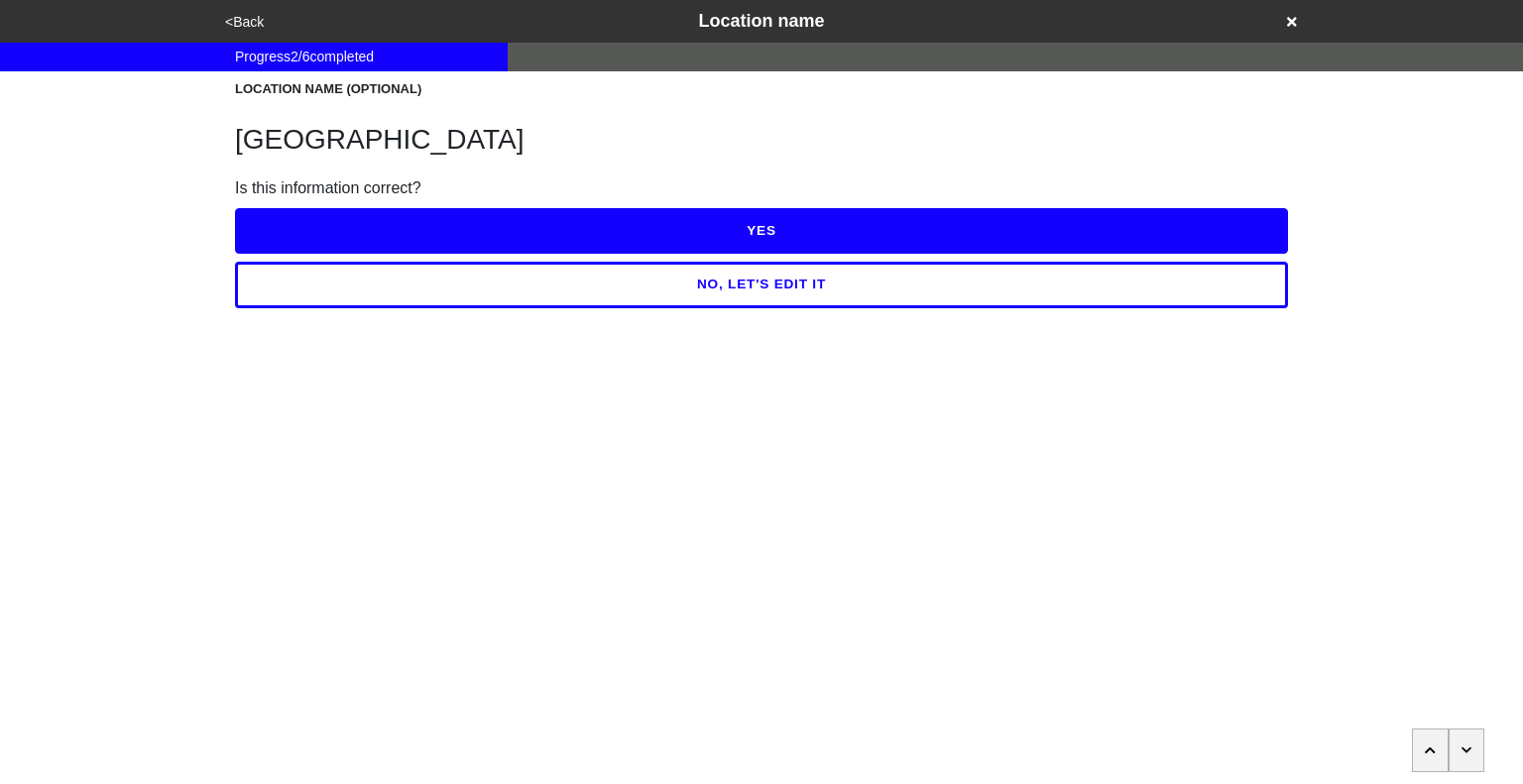 click on "YES" at bounding box center [762, 231] 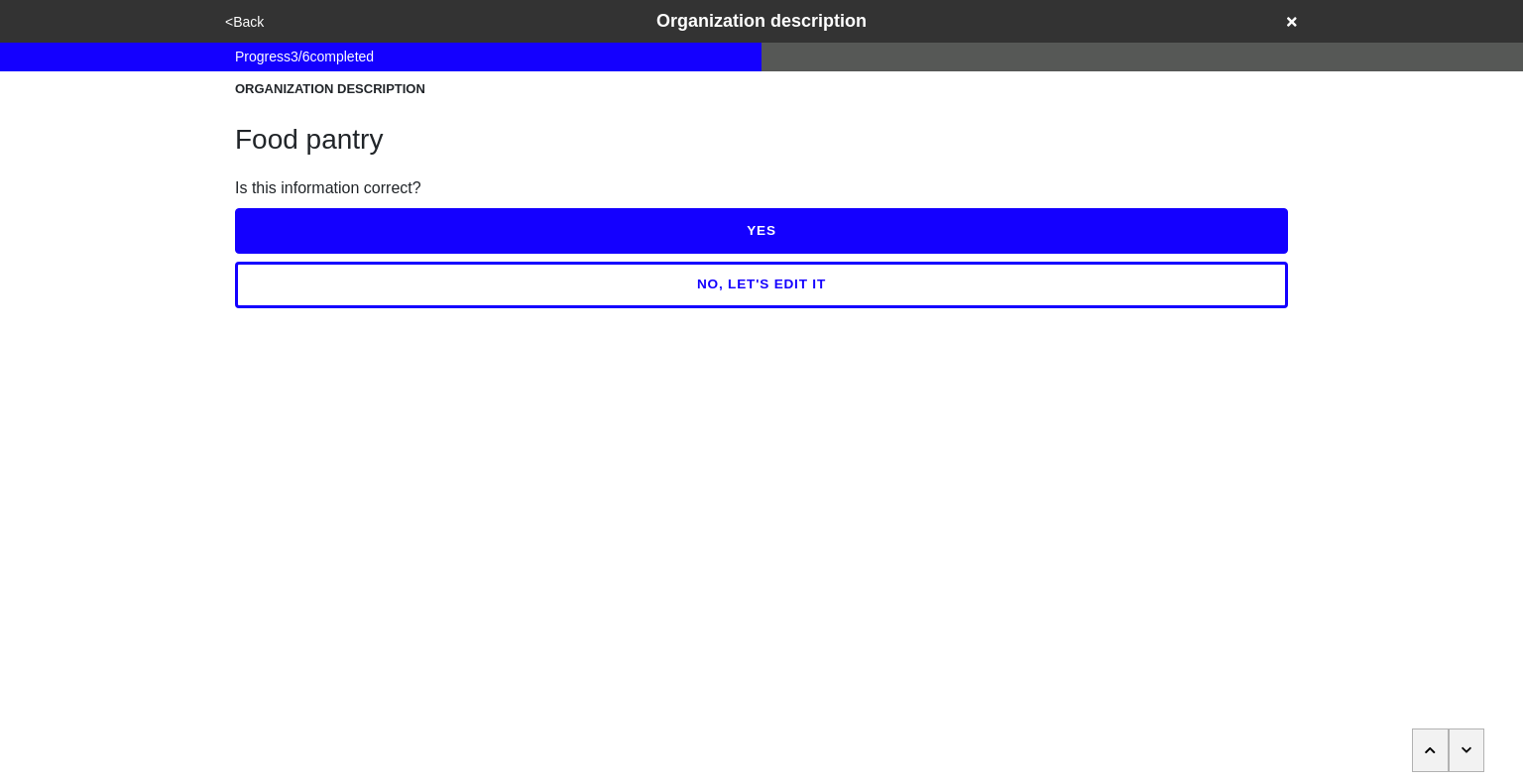 click on "YES" at bounding box center [762, 231] 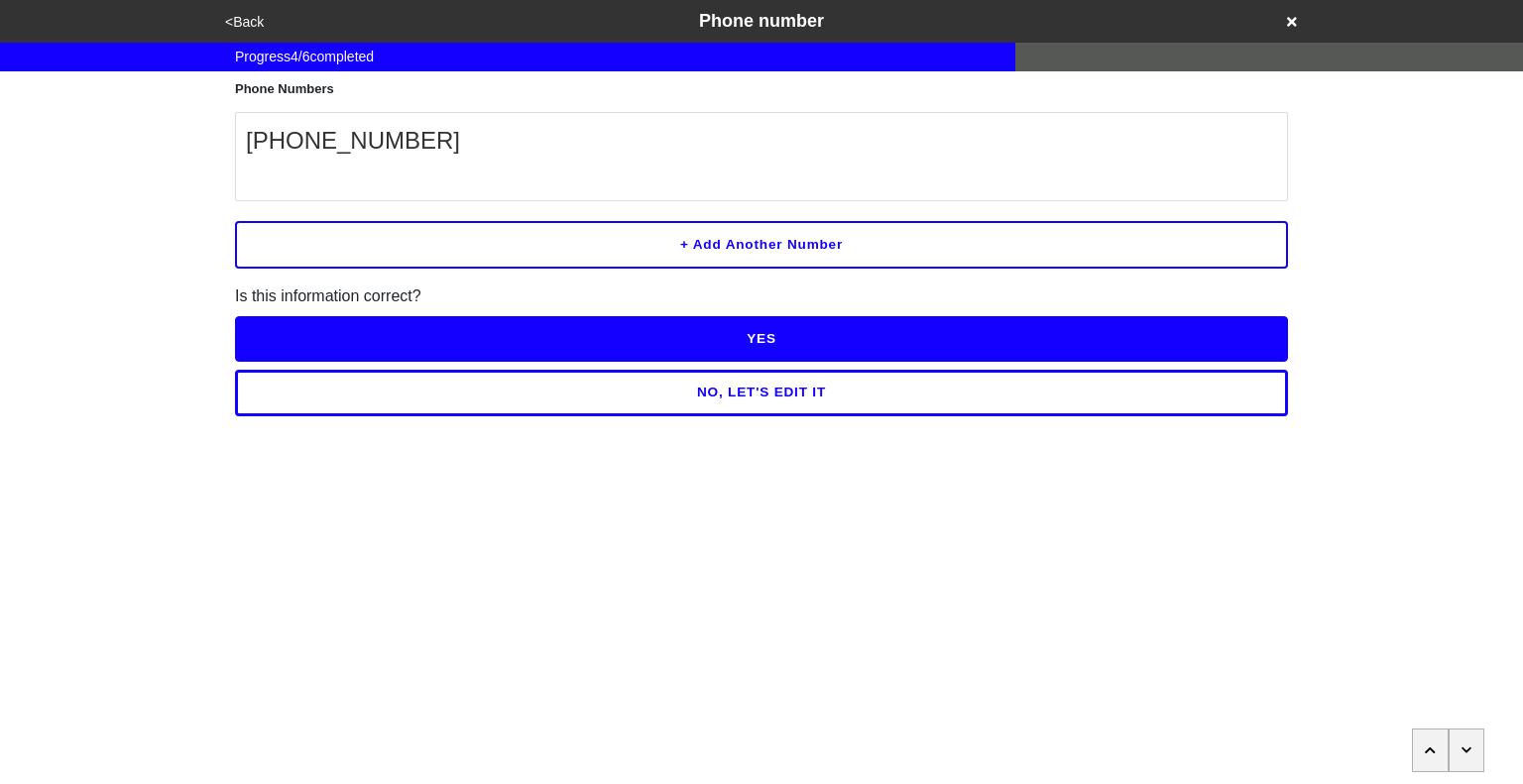 click on "YES" at bounding box center (762, 339) 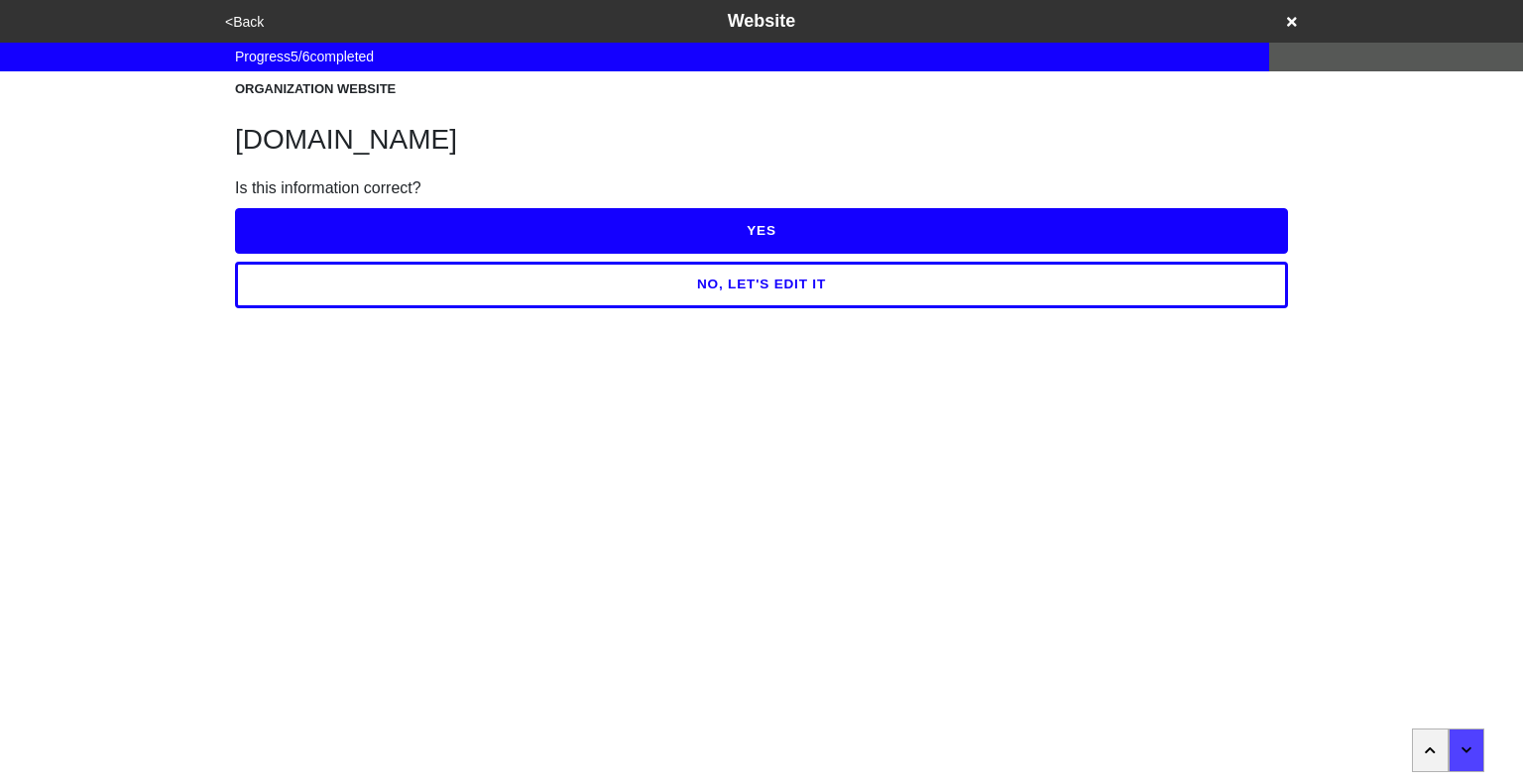 click on "YES" at bounding box center [762, 231] 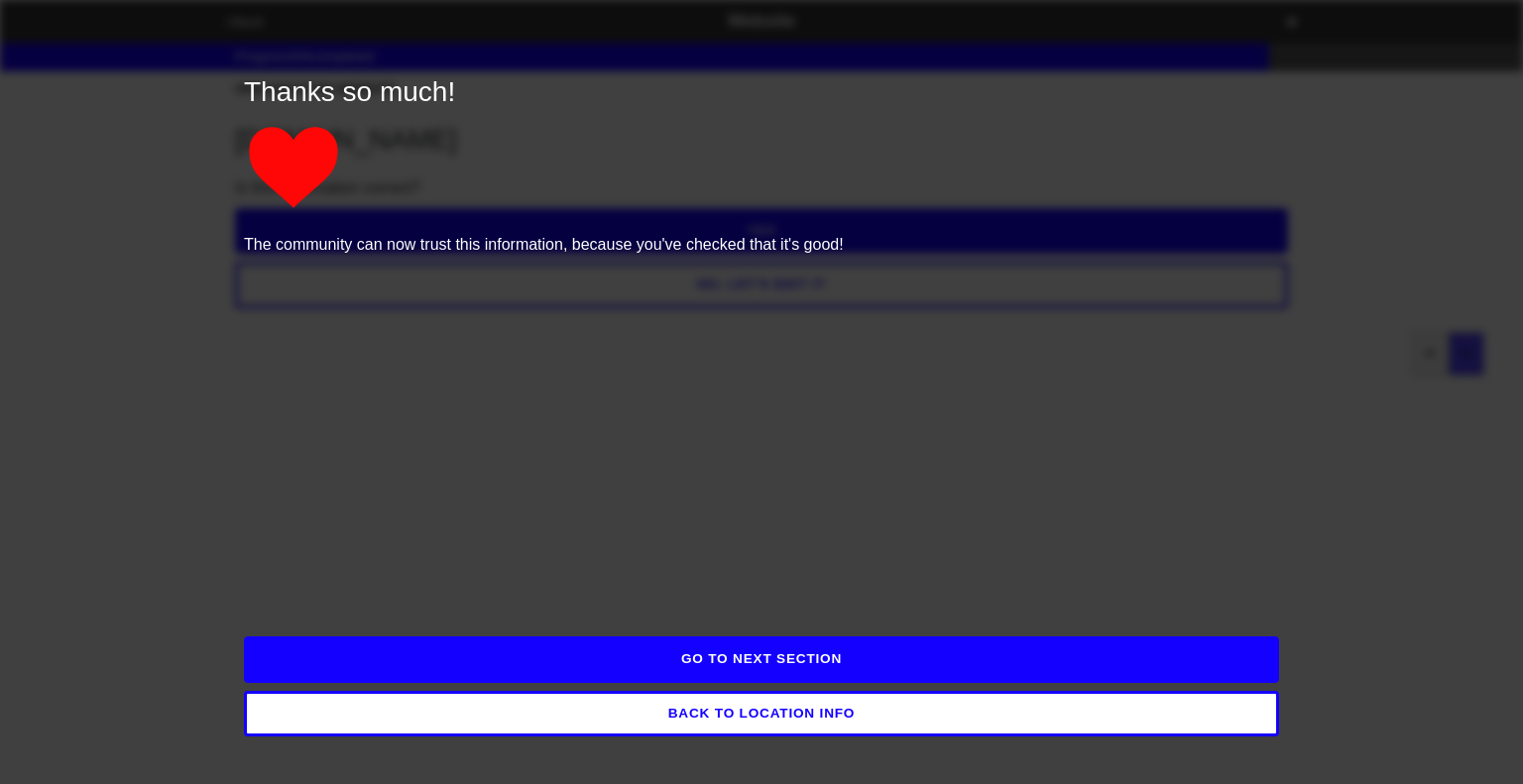 click on "GO TO NEXT SECTION" at bounding box center (762, 659) 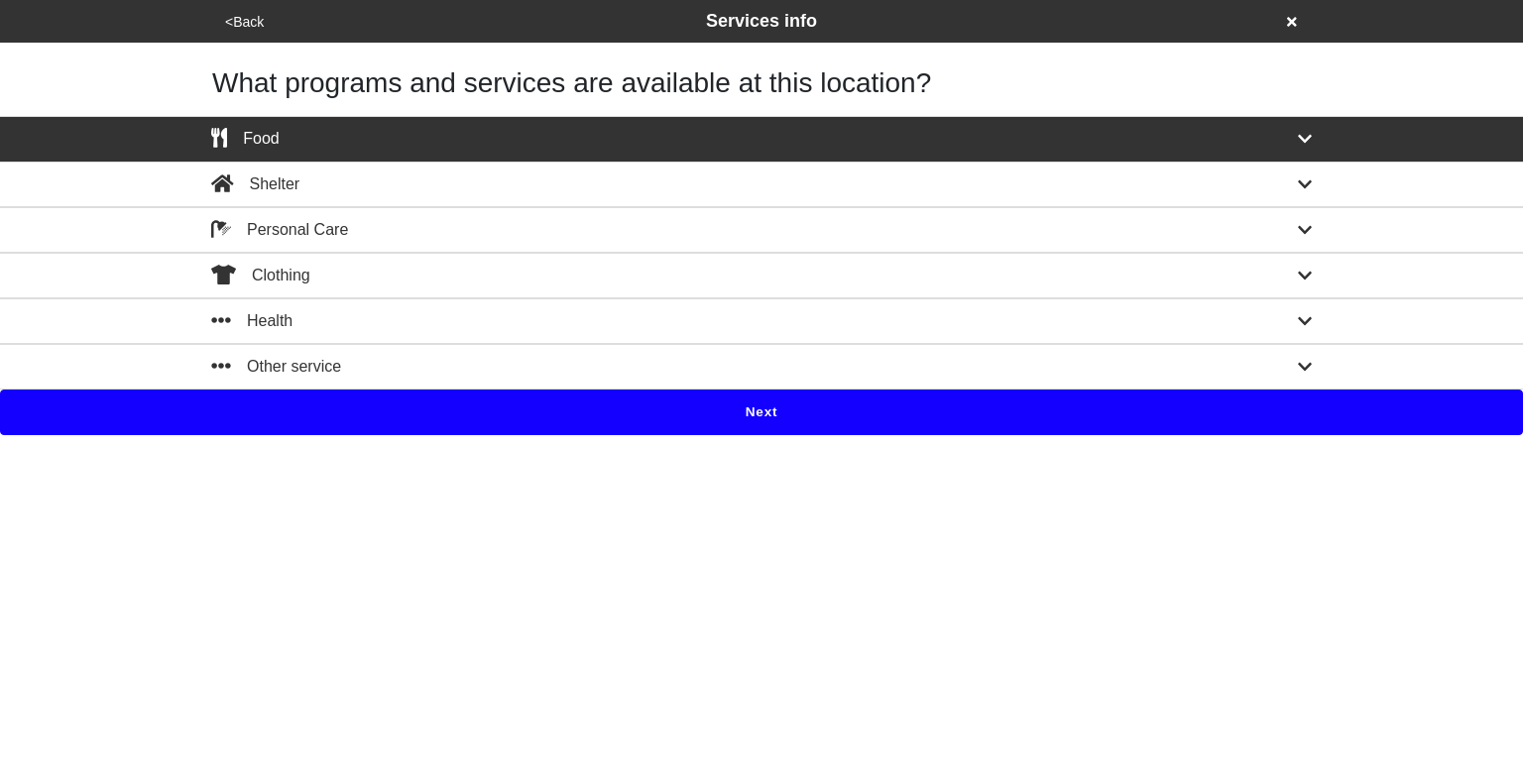 click on "Next" at bounding box center [762, 412] 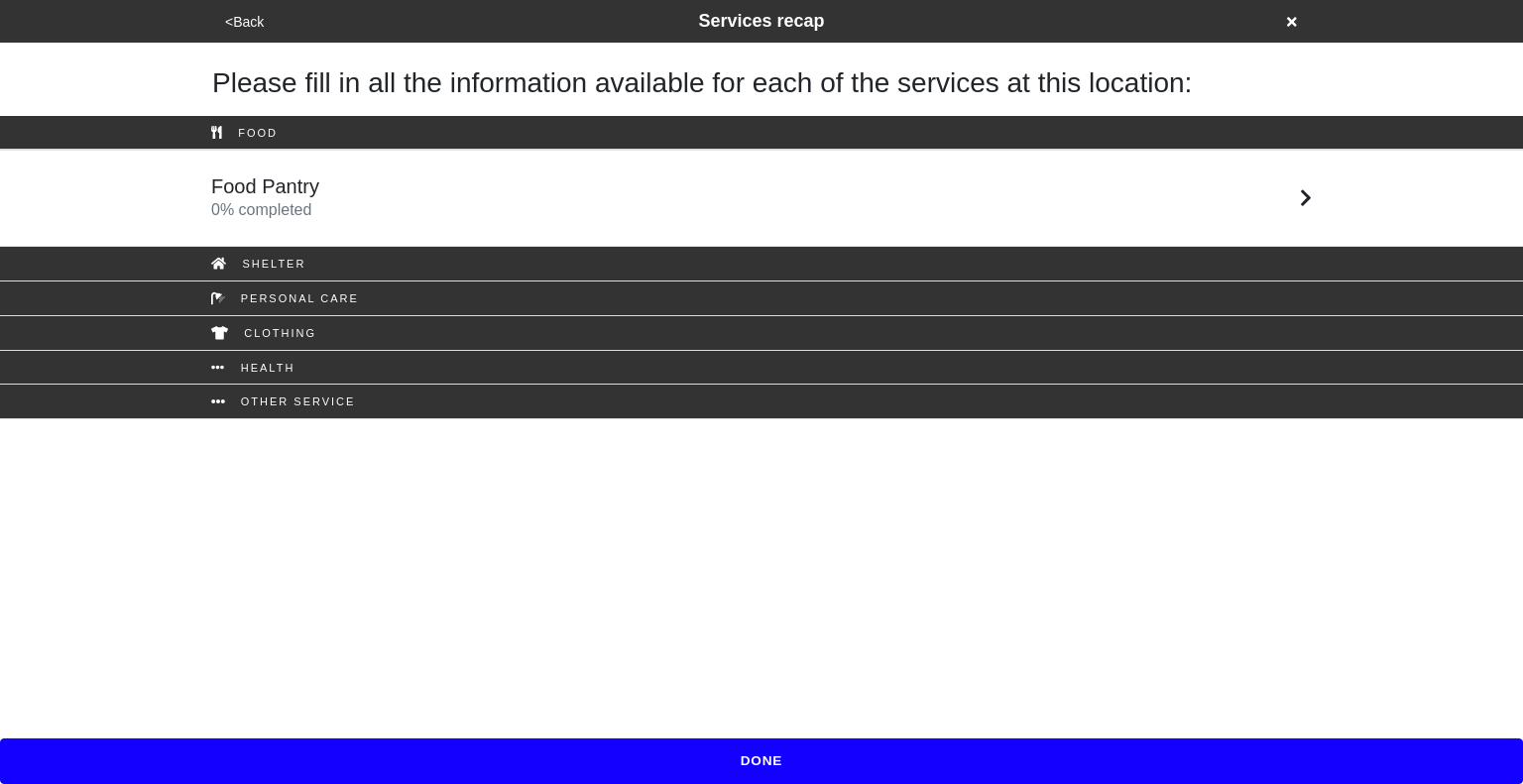 click on "Food Pantry 0 % completed" at bounding box center [762, 198] 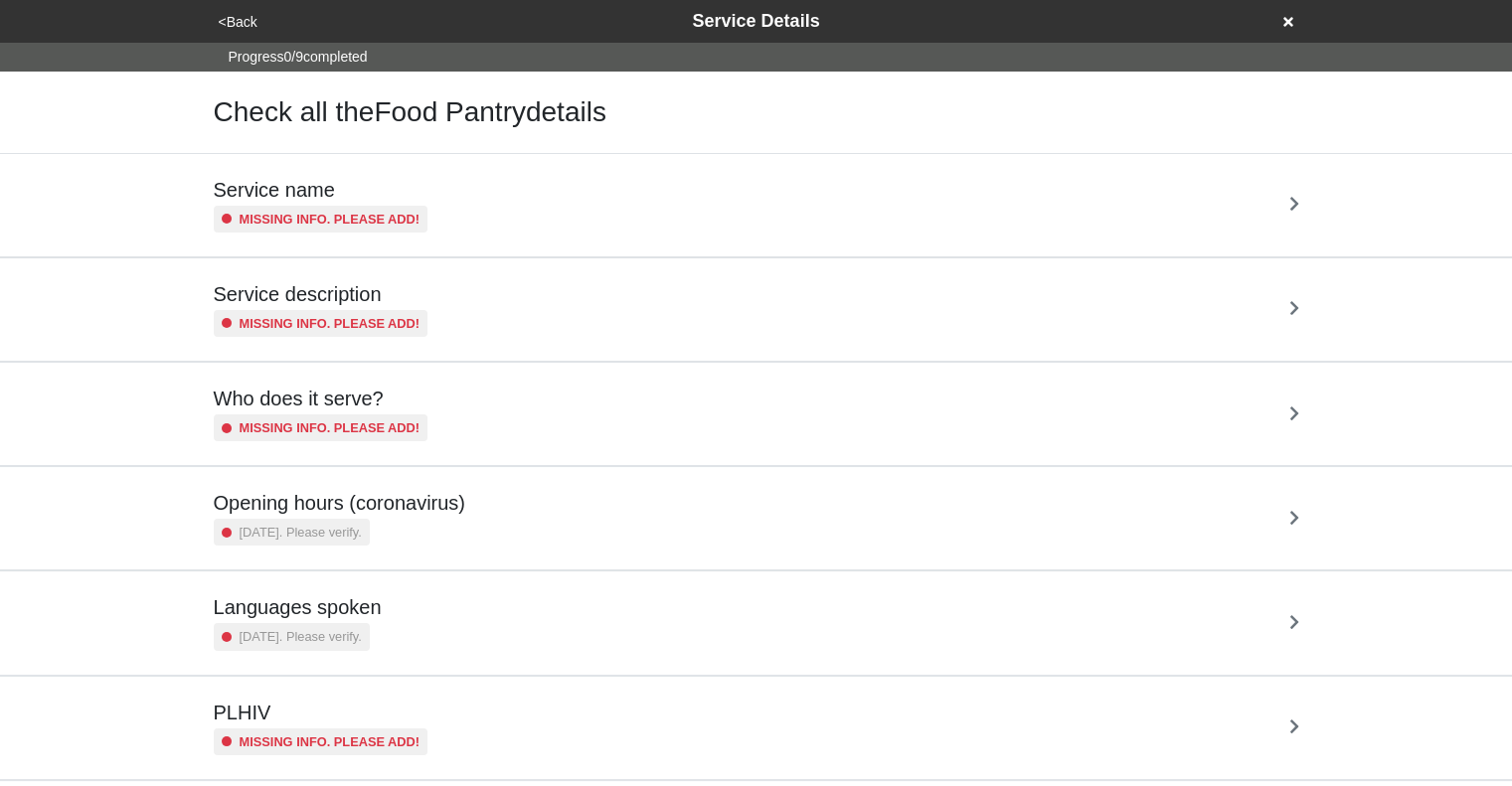 click on "Service name Missing info. Please add!" at bounding box center (756, 205) 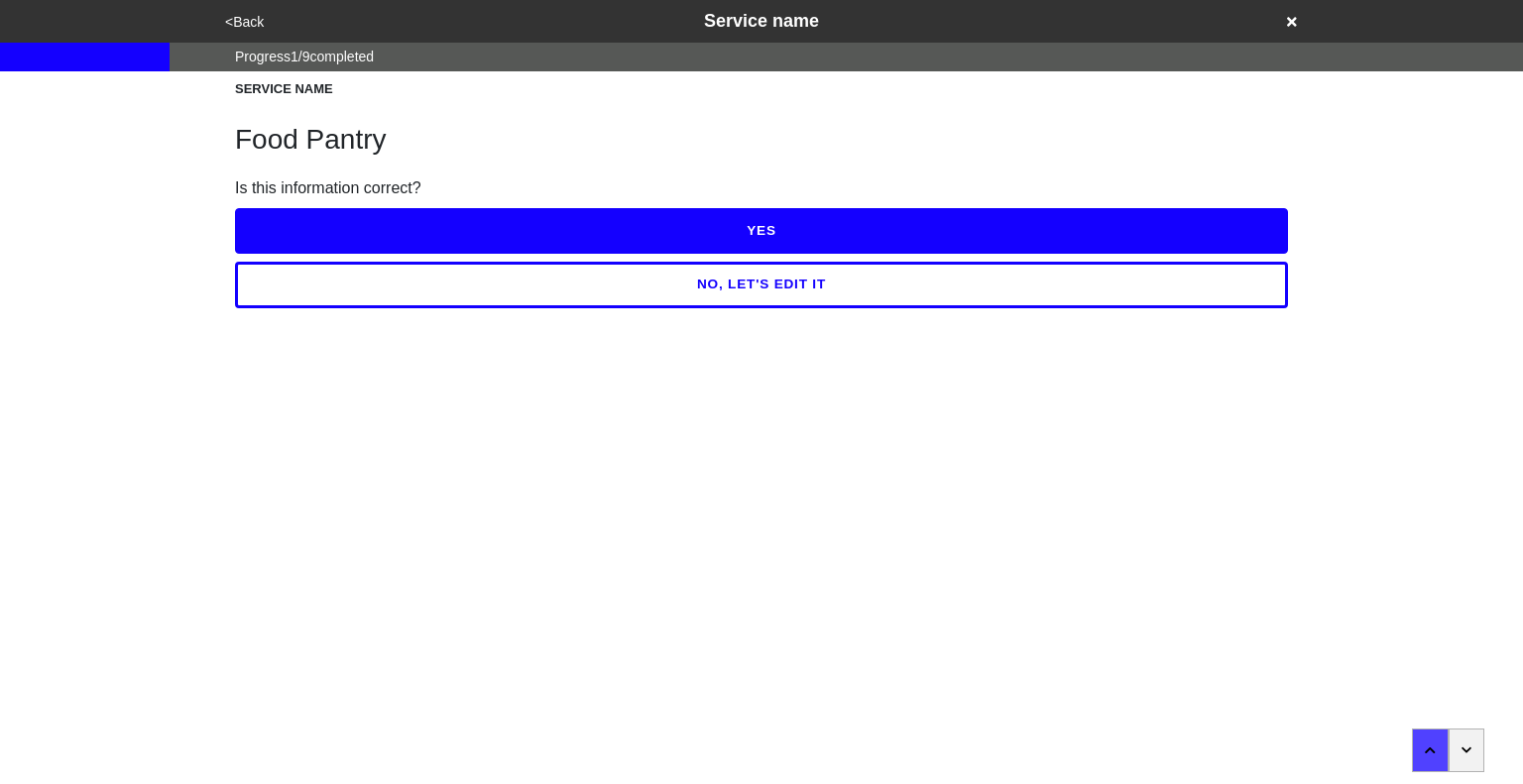 click on "YES" at bounding box center [762, 231] 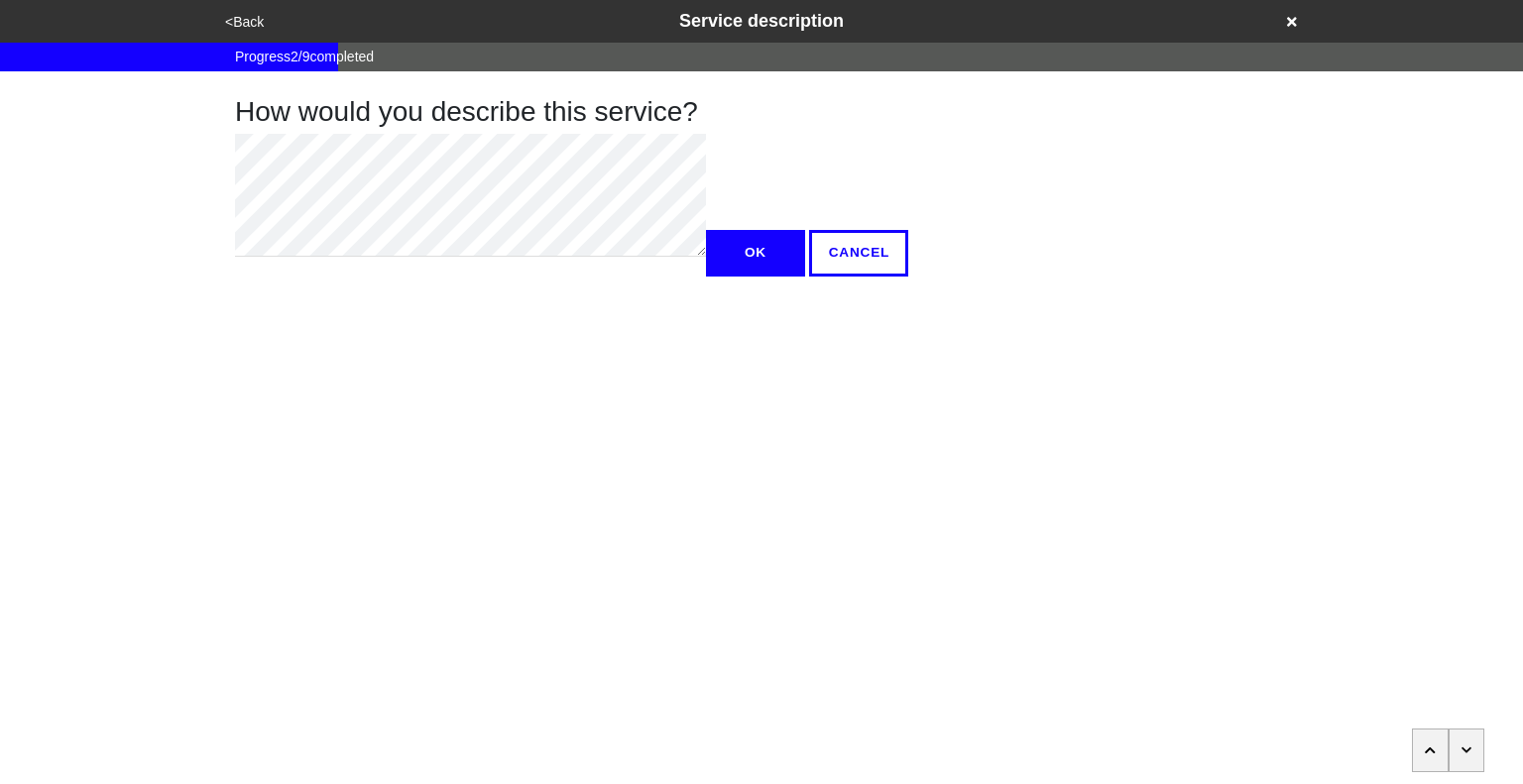 click 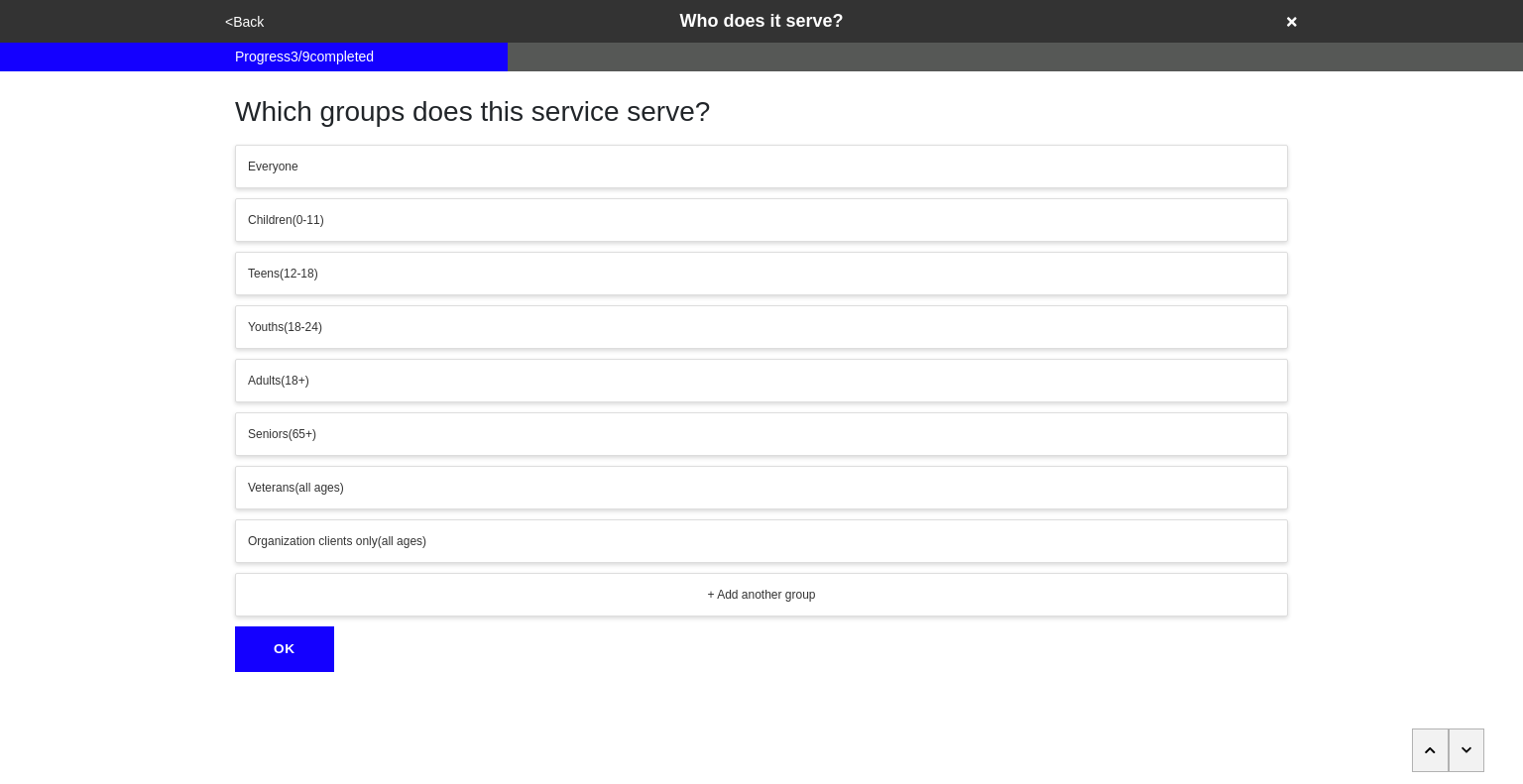 click 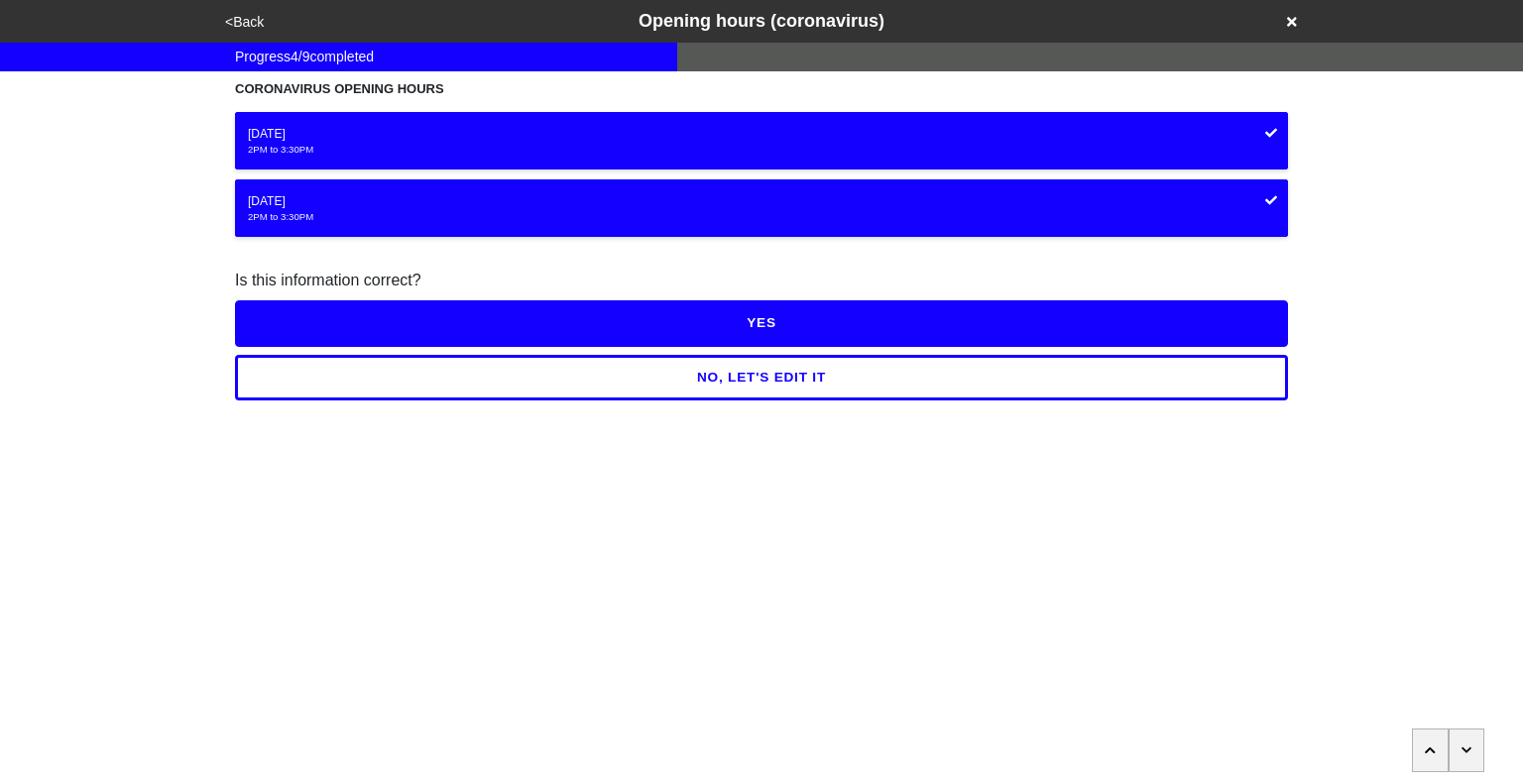 click on "YES" at bounding box center (762, 323) 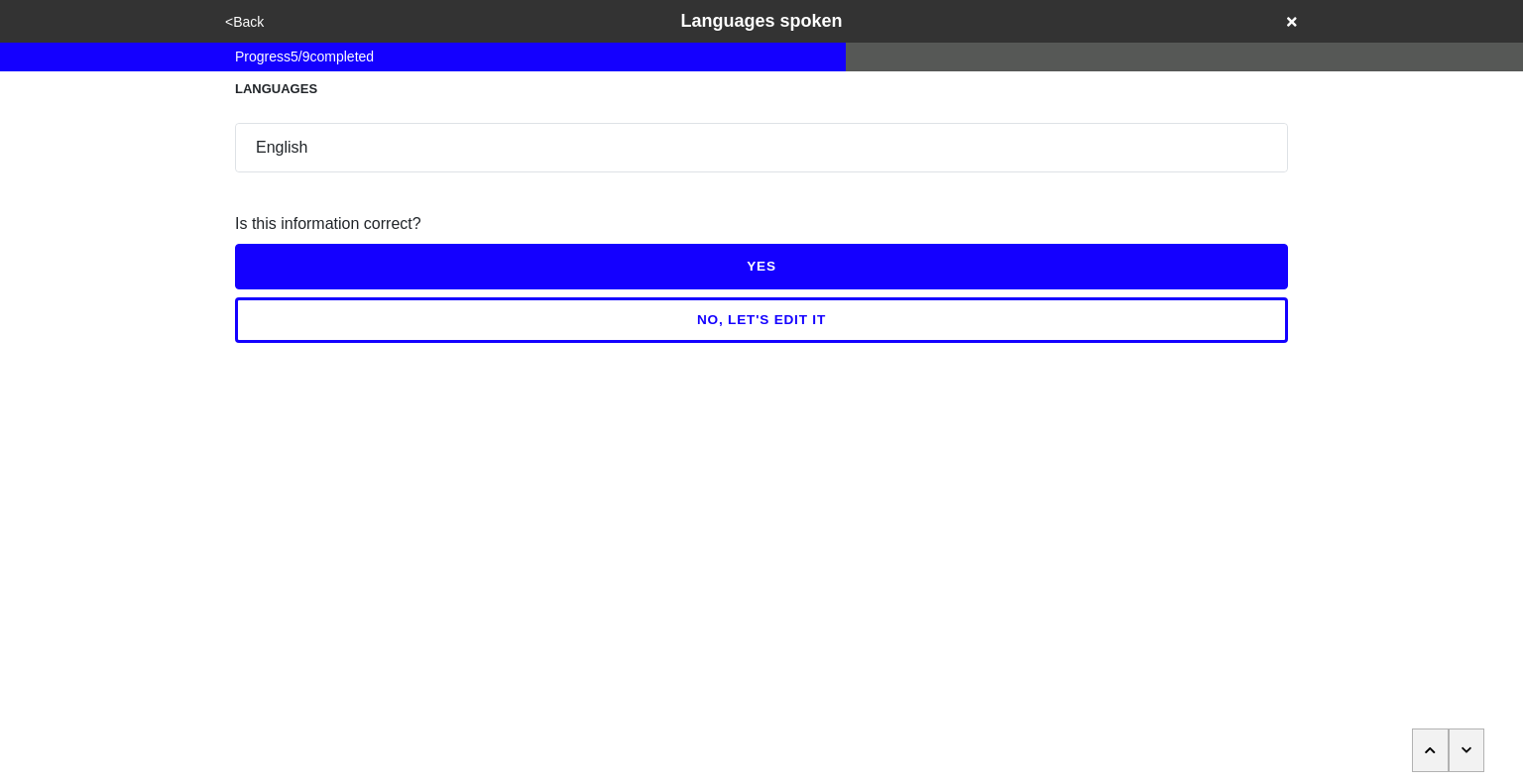 click on "YES" at bounding box center (762, 267) 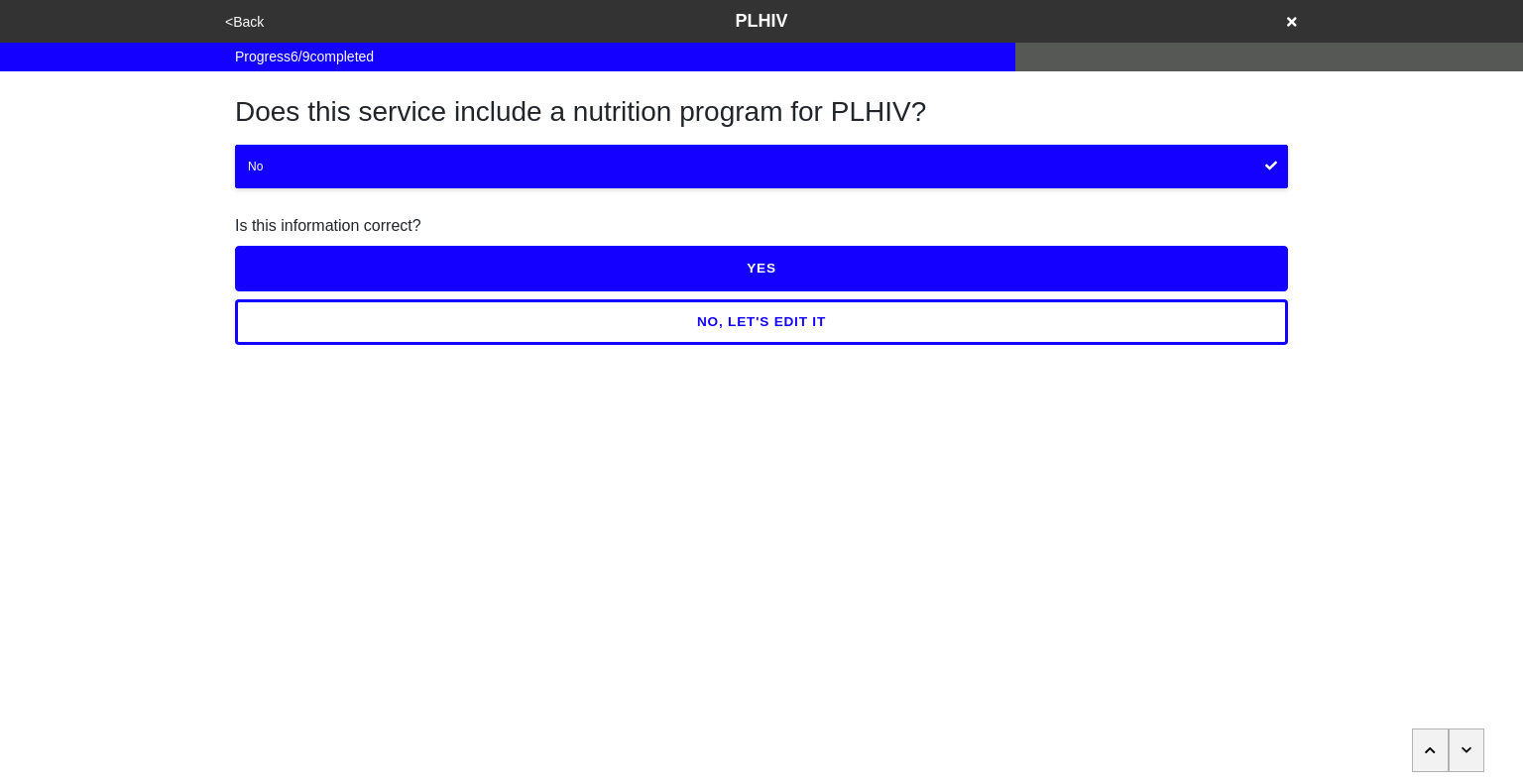 click on "YES" at bounding box center (762, 269) 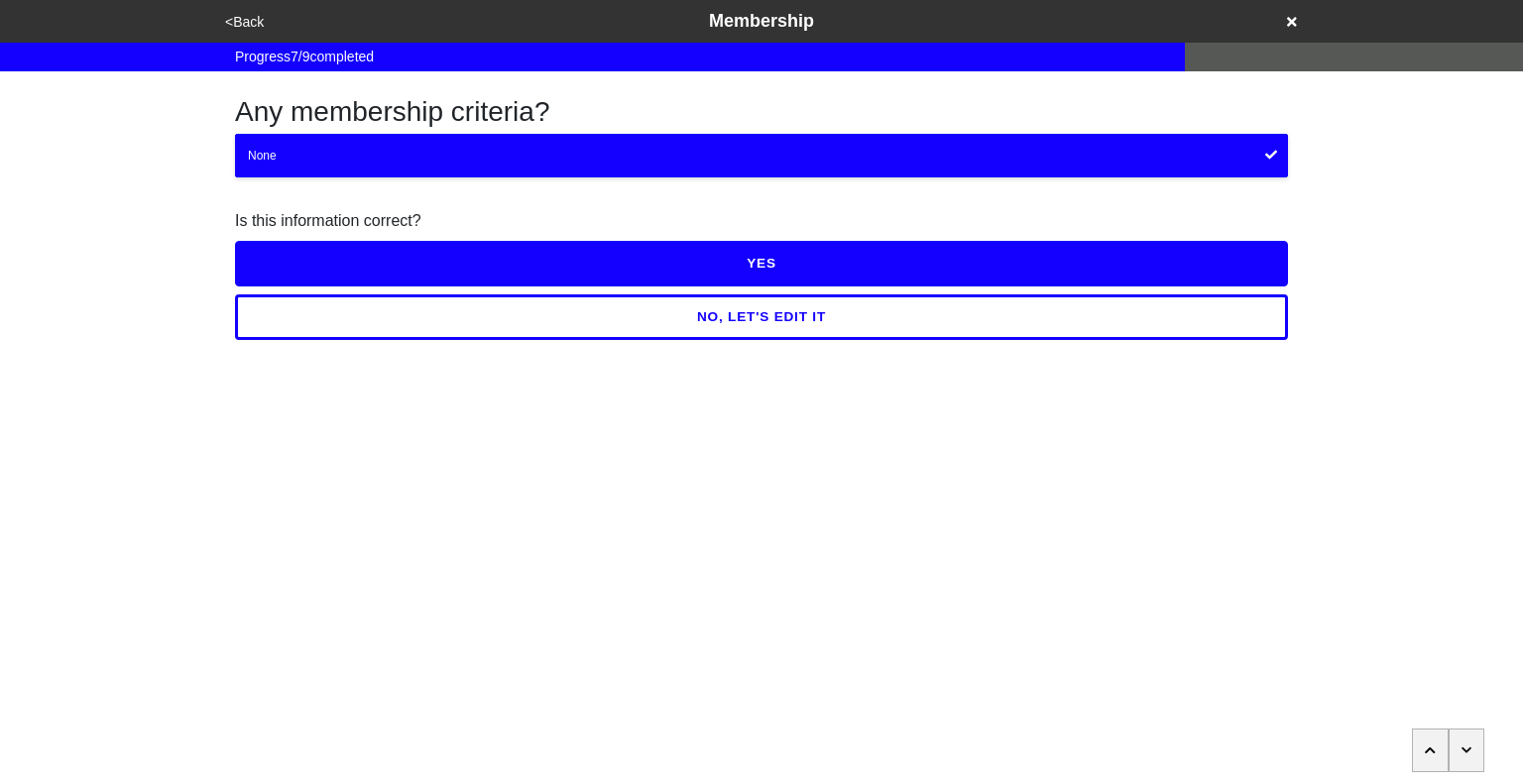 click on "YES" at bounding box center [762, 264] 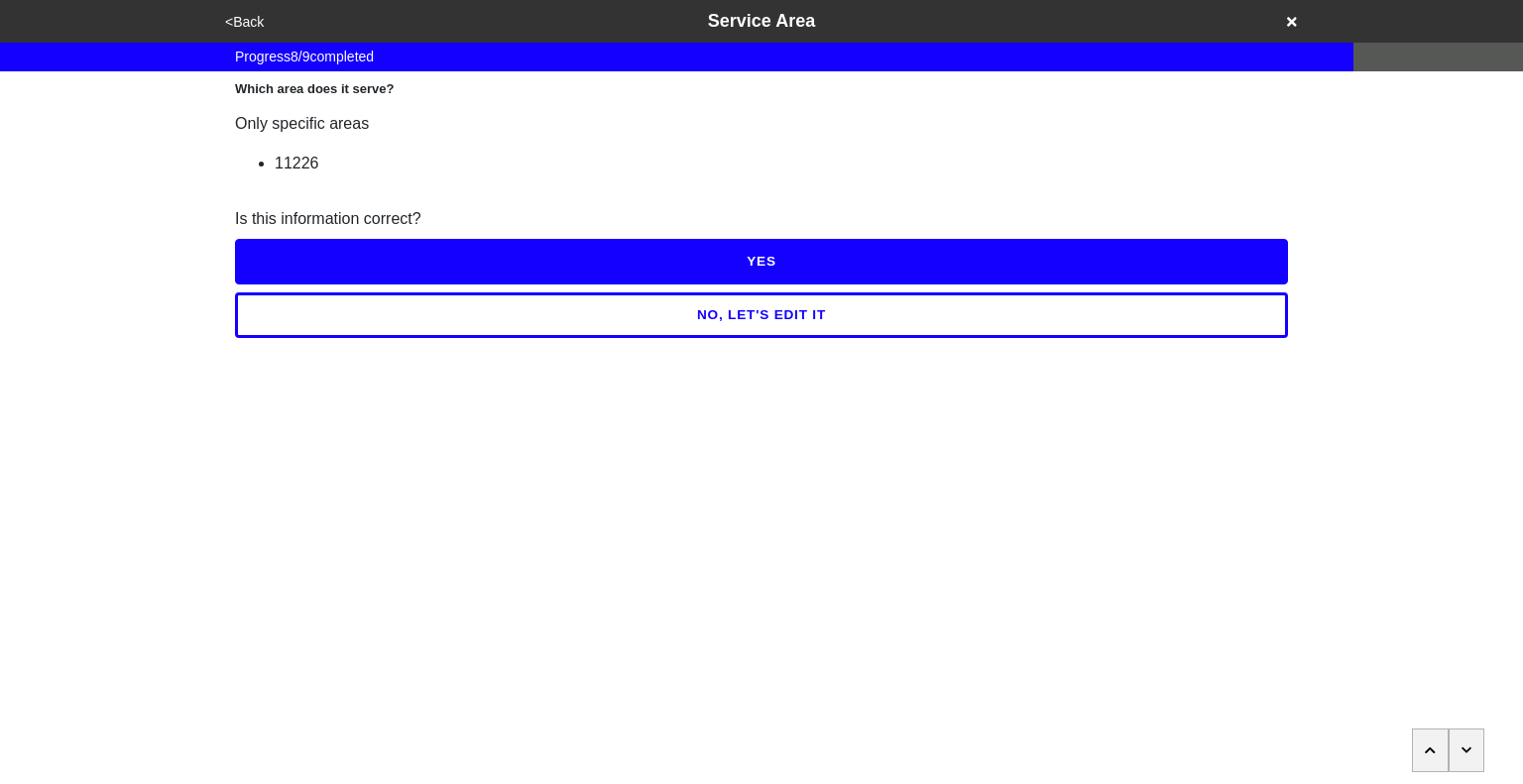 click at bounding box center (1466, 750) 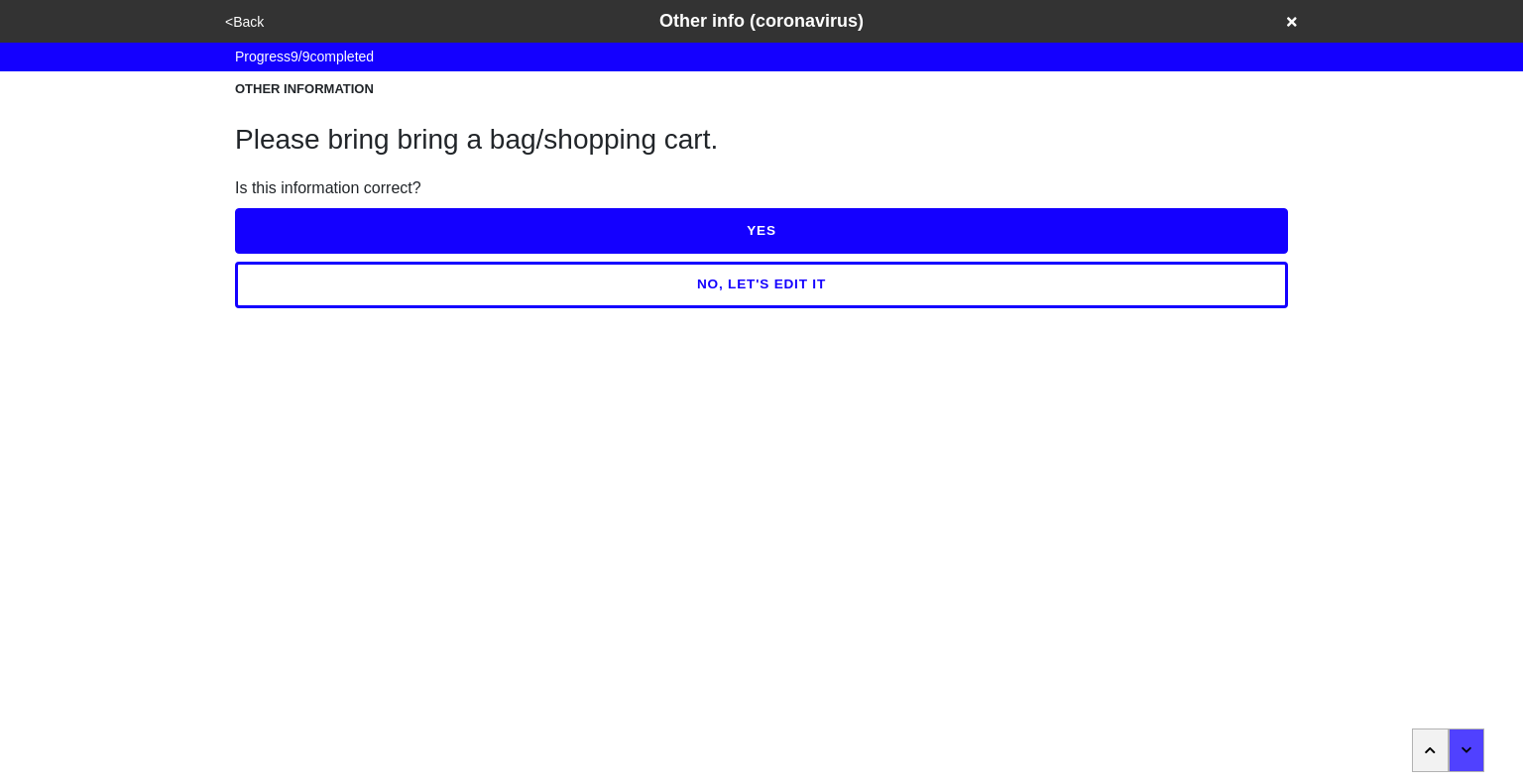 click on "NO, LET'S EDIT IT" at bounding box center (762, 284) 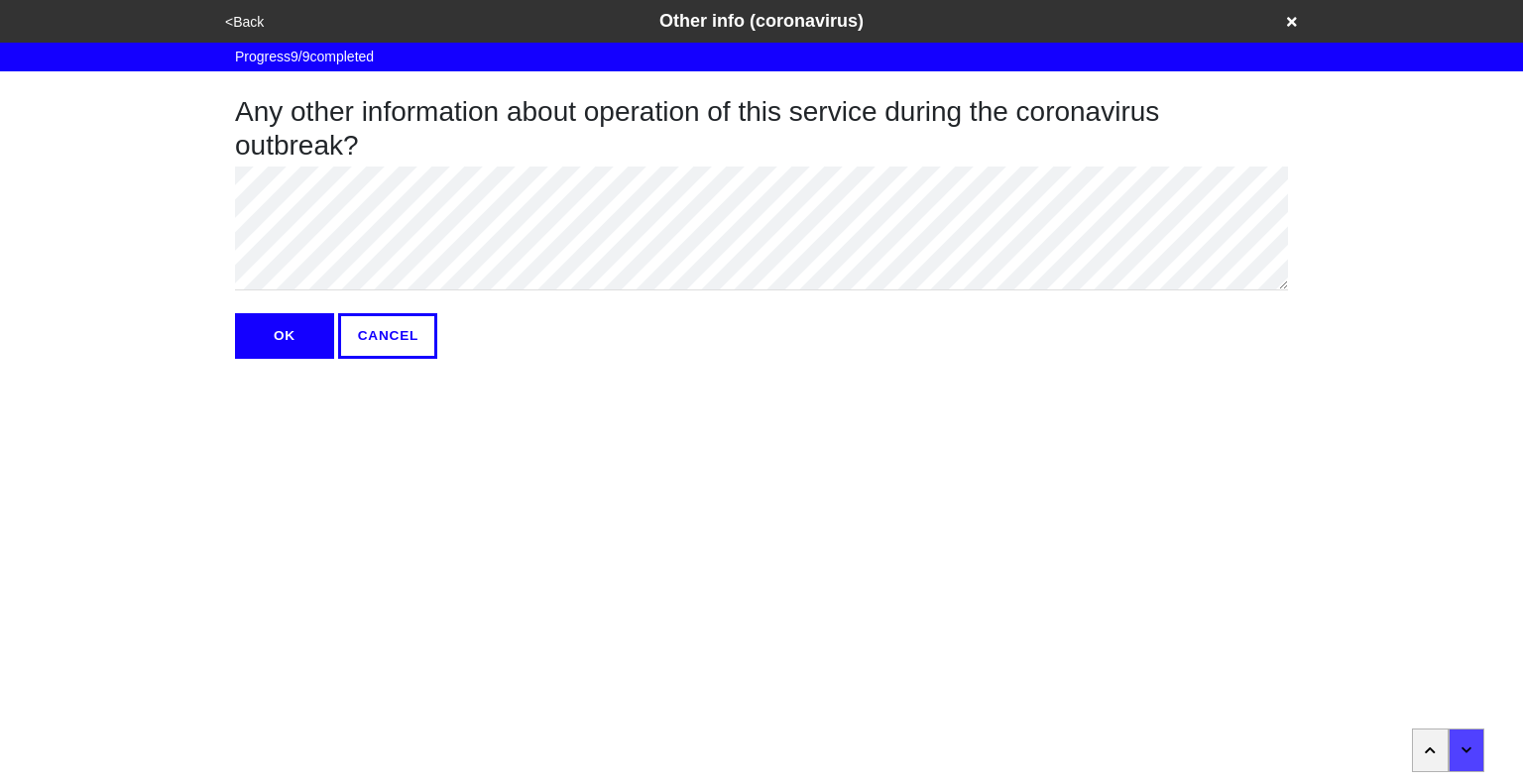 click on "OK" at bounding box center [285, 336] 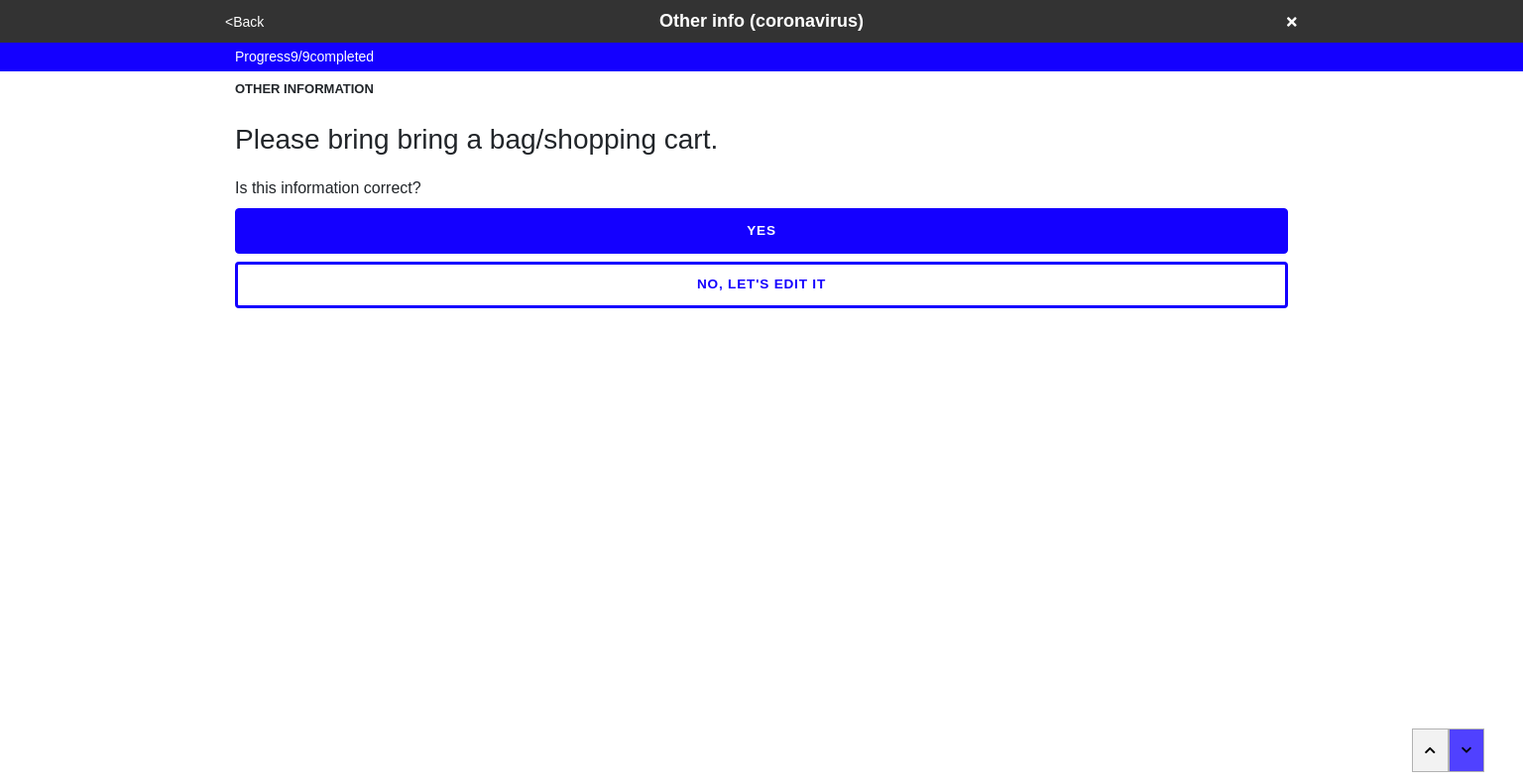 click on "YES" at bounding box center [762, 231] 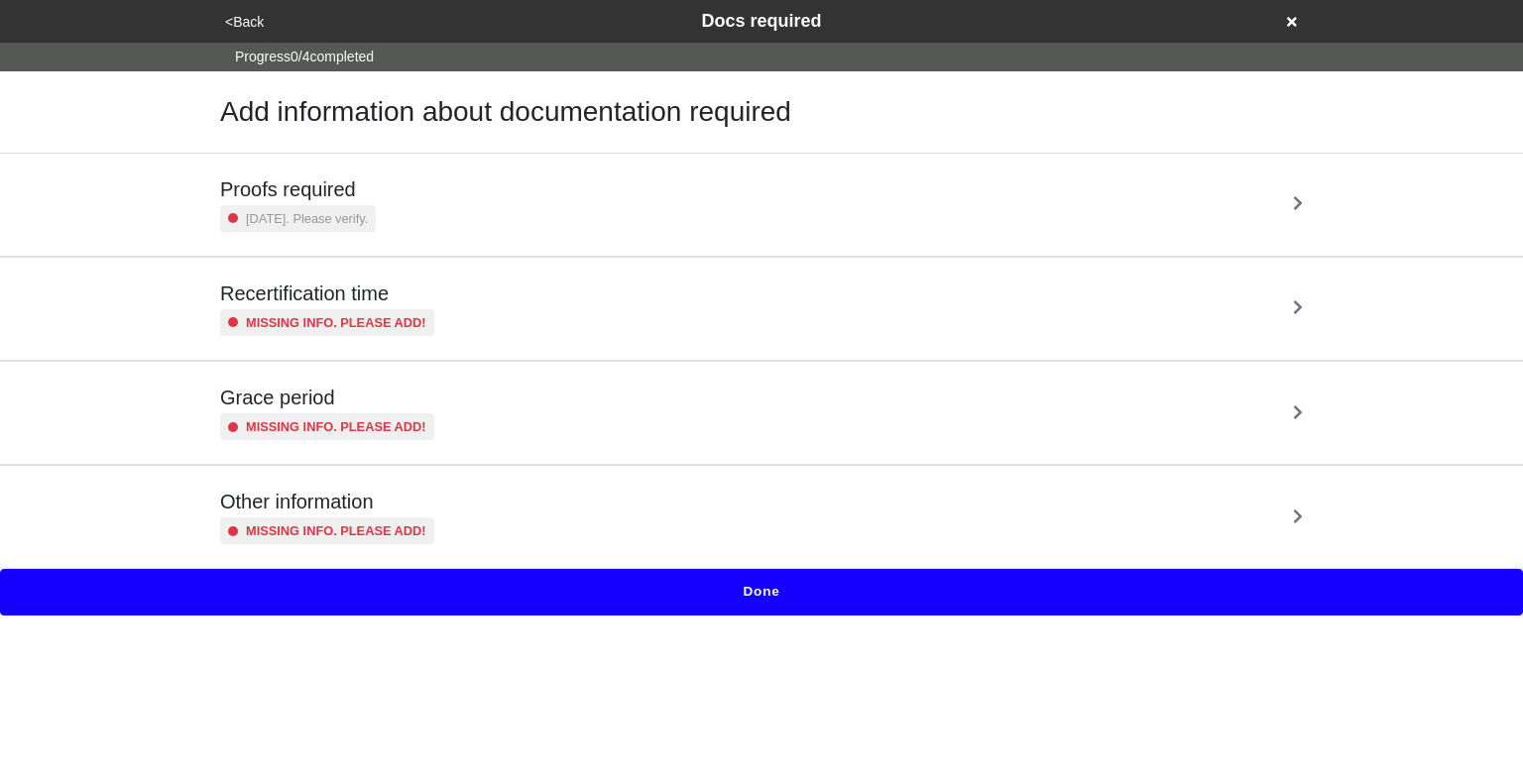 click on "Proofs required 2 years ago. Please verify." at bounding box center (762, 204) 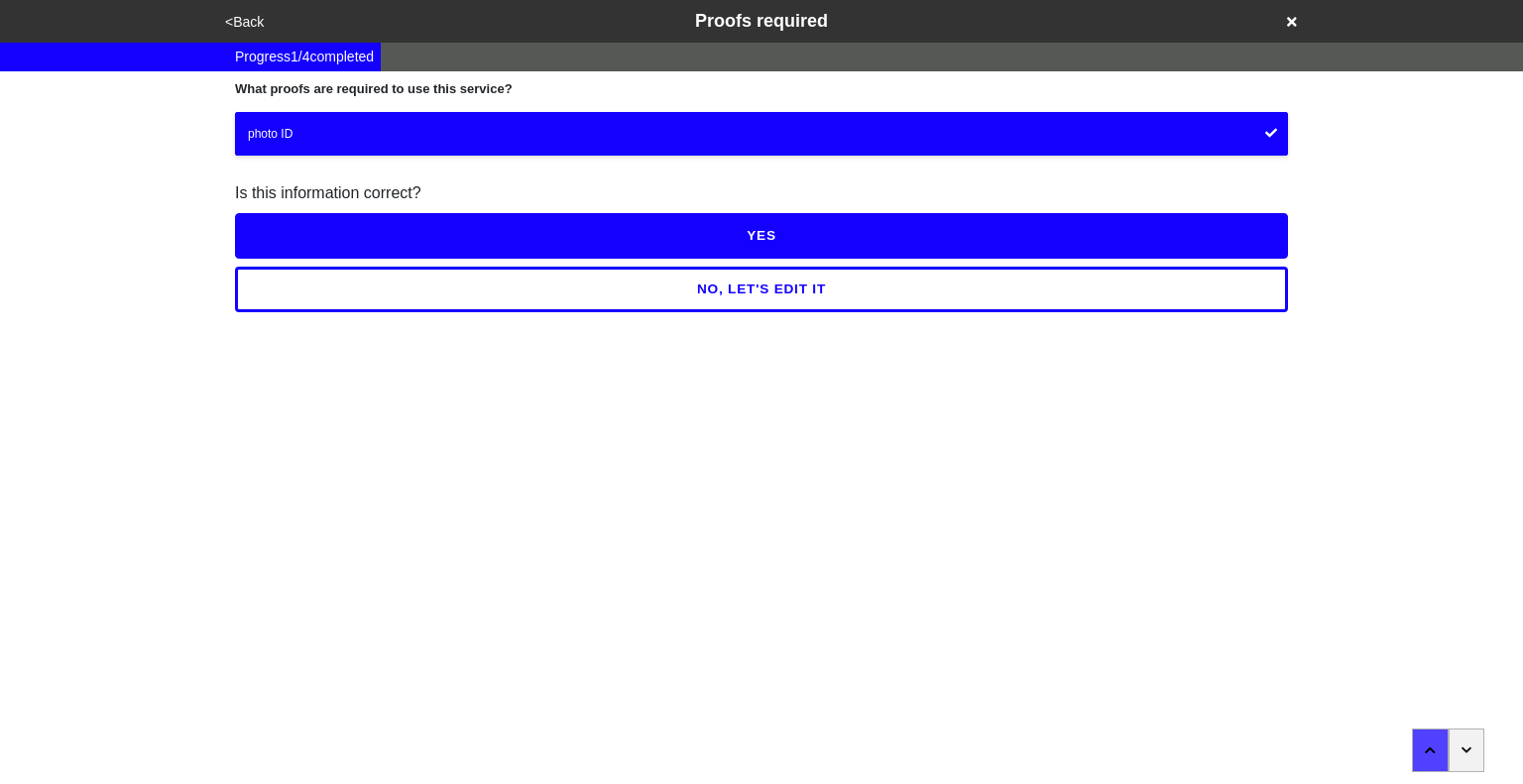 click on "YES" at bounding box center (762, 236) 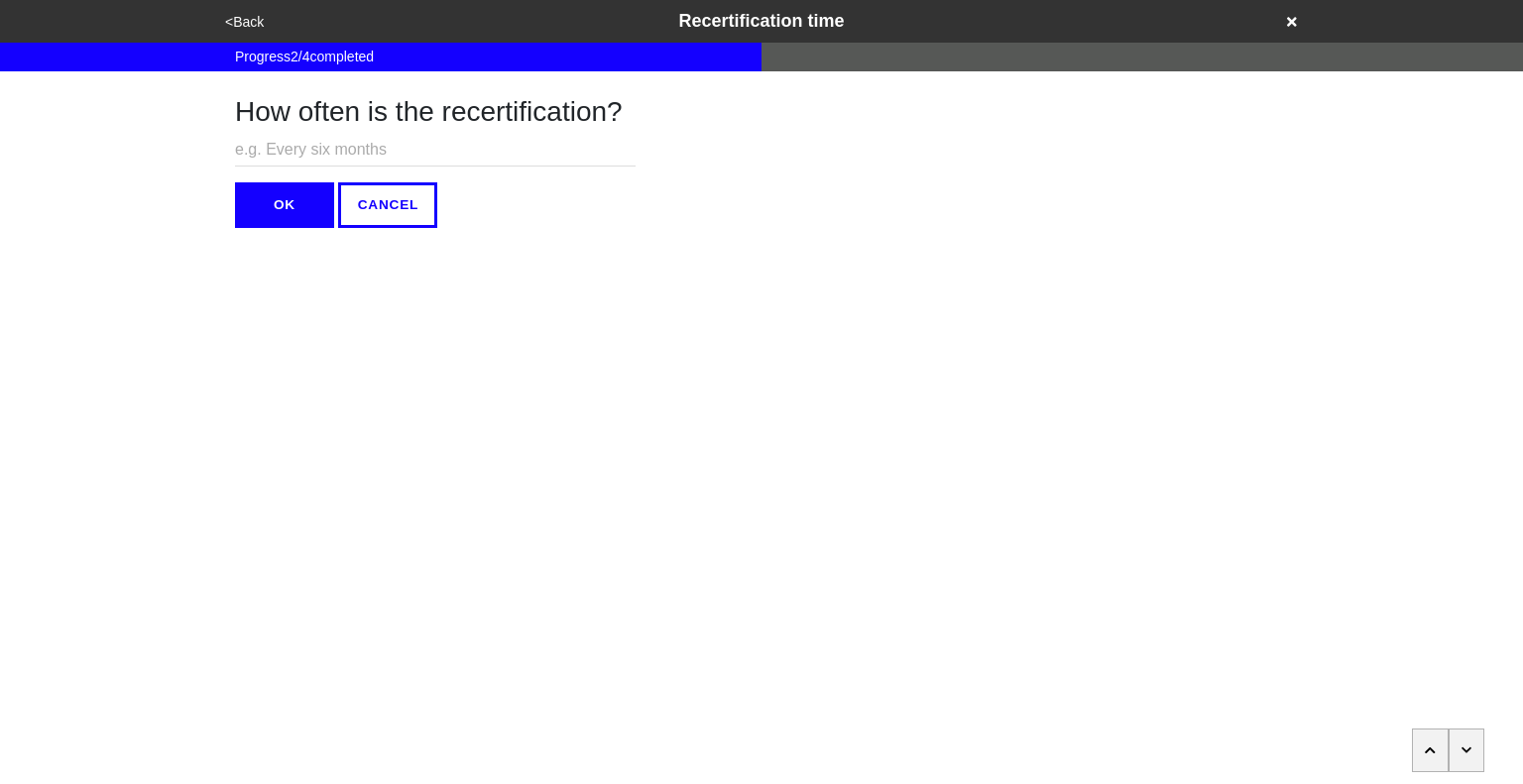 click at bounding box center [1466, 750] 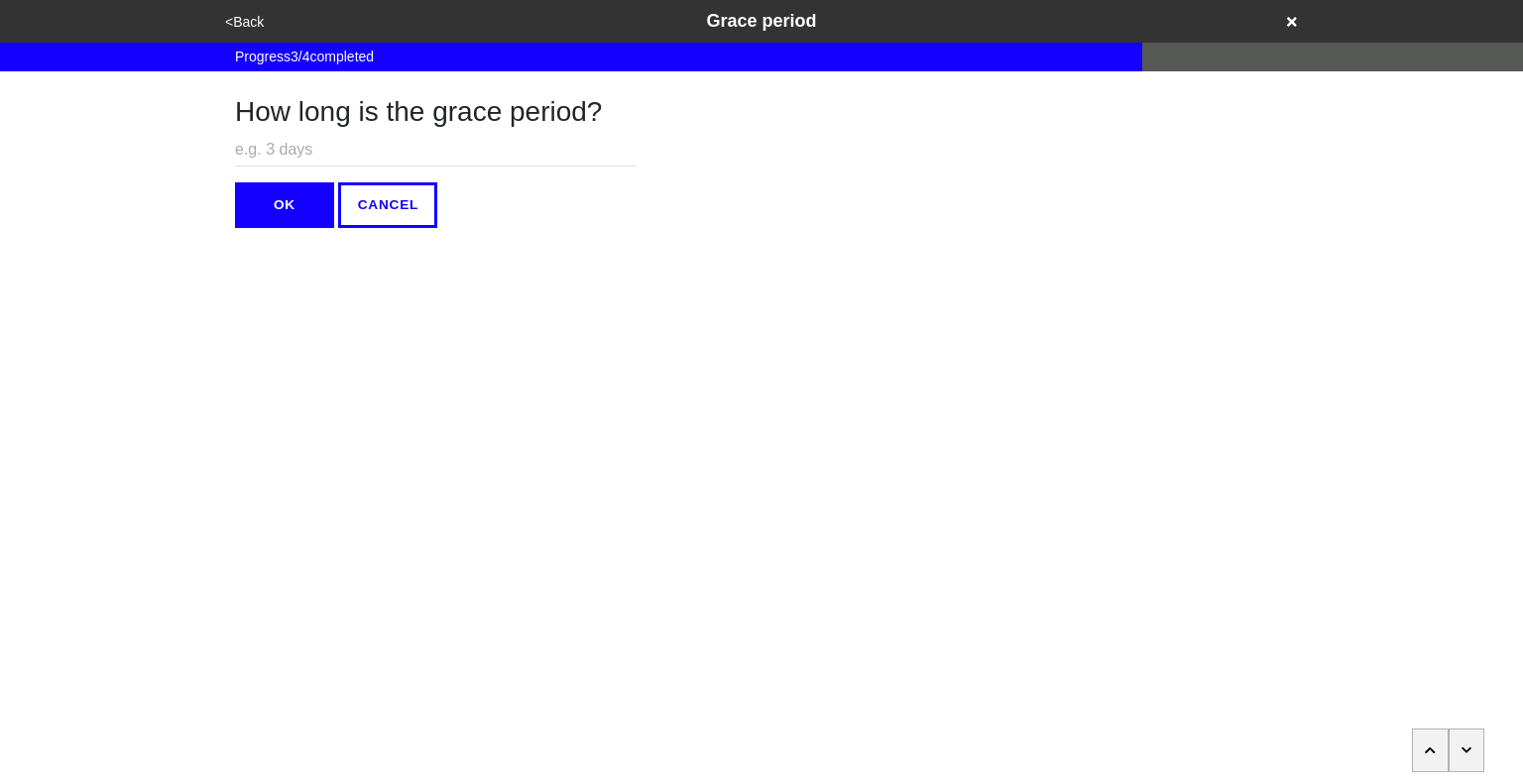 click at bounding box center (1466, 750) 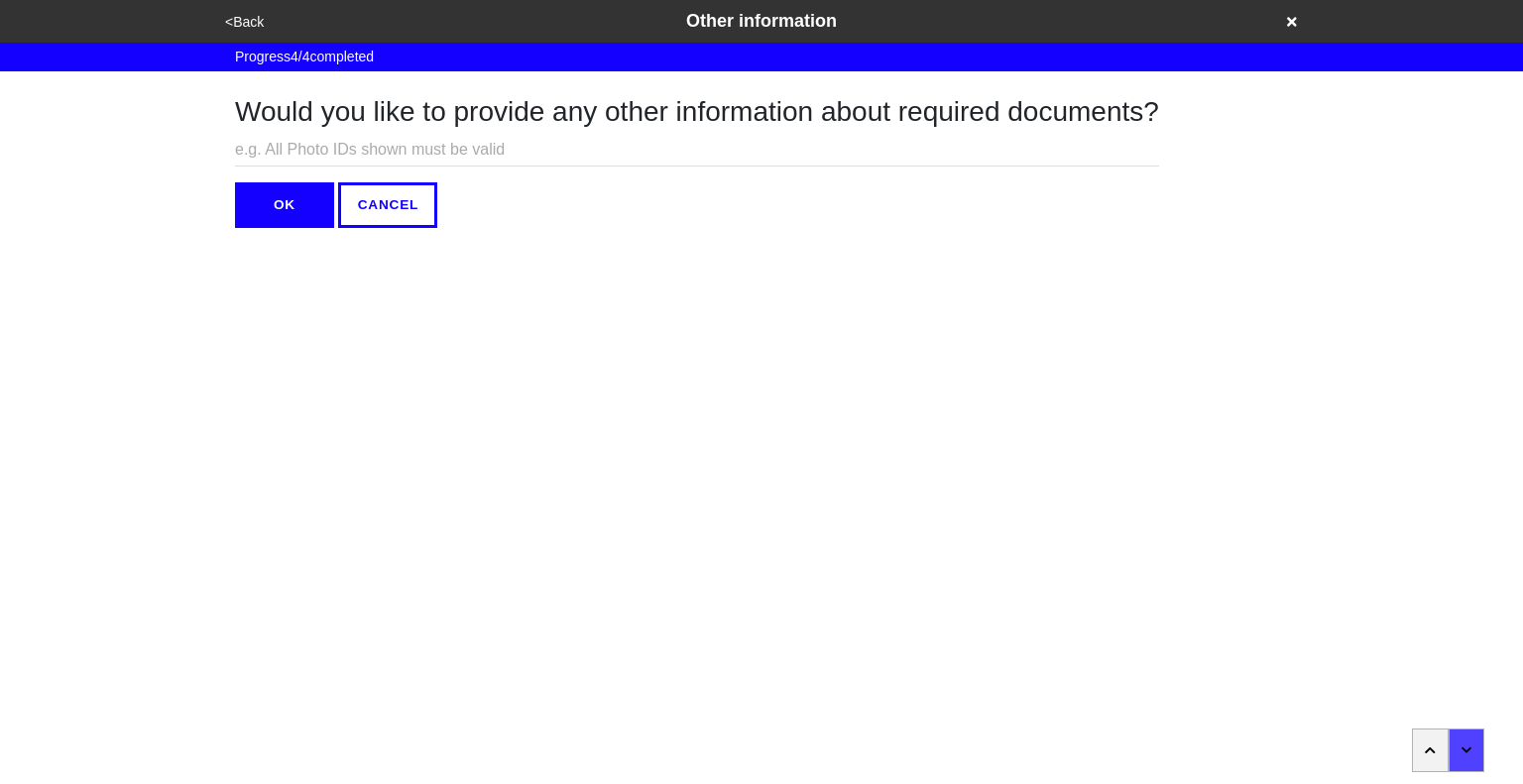 click on "<Back" at bounding box center (244, 22) 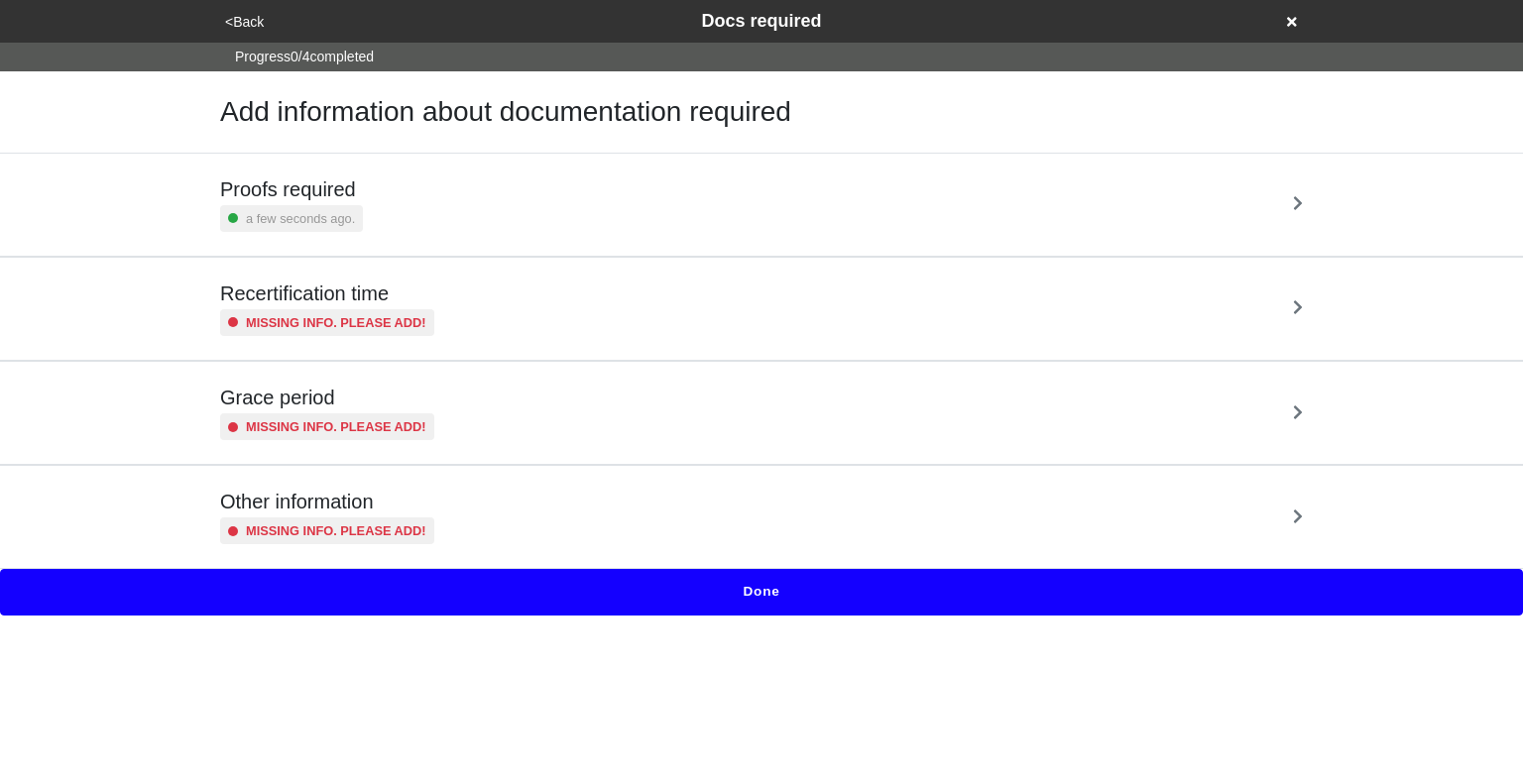 click on "<Back" at bounding box center [244, 22] 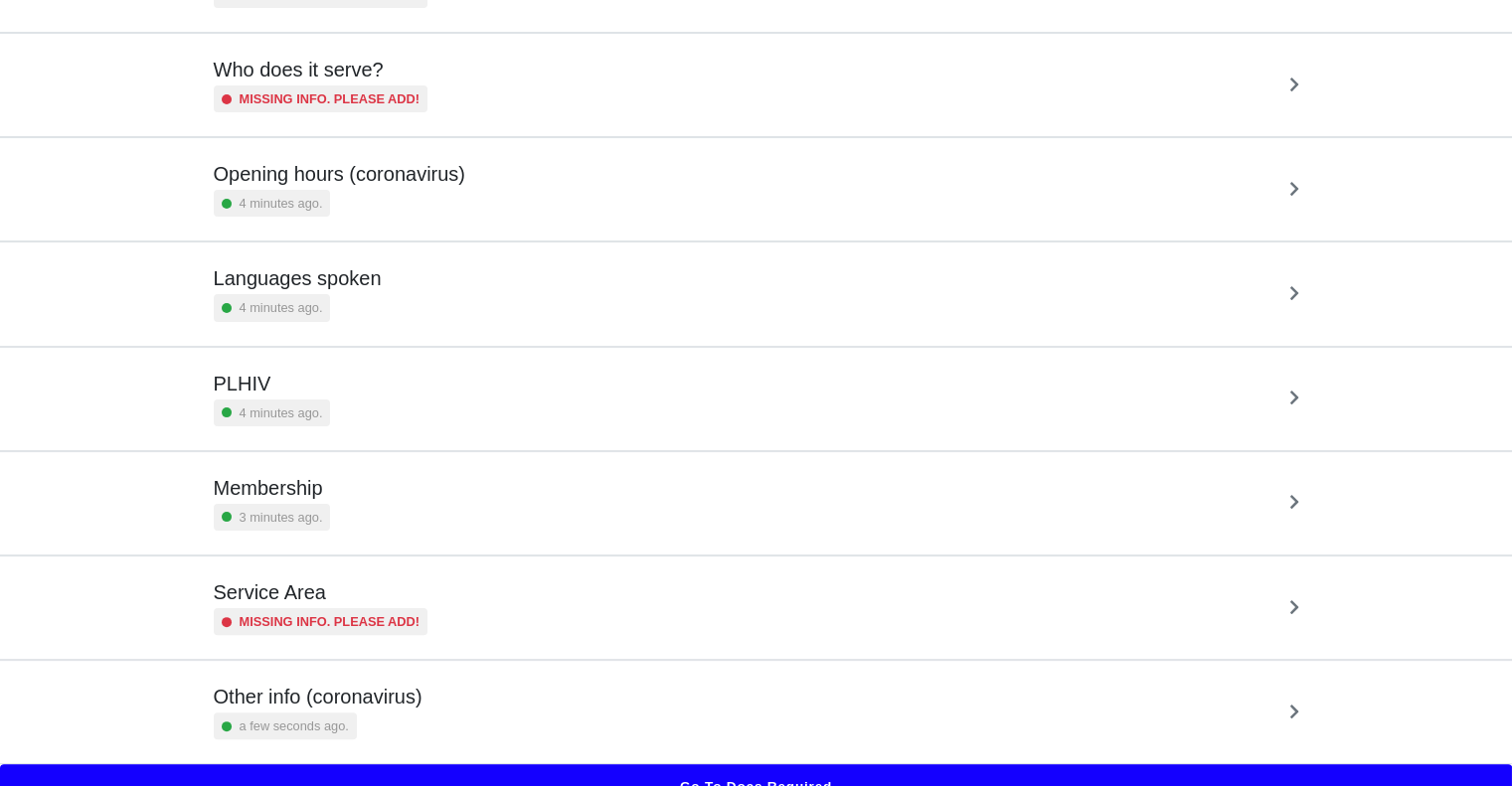 scroll, scrollTop: 350, scrollLeft: 0, axis: vertical 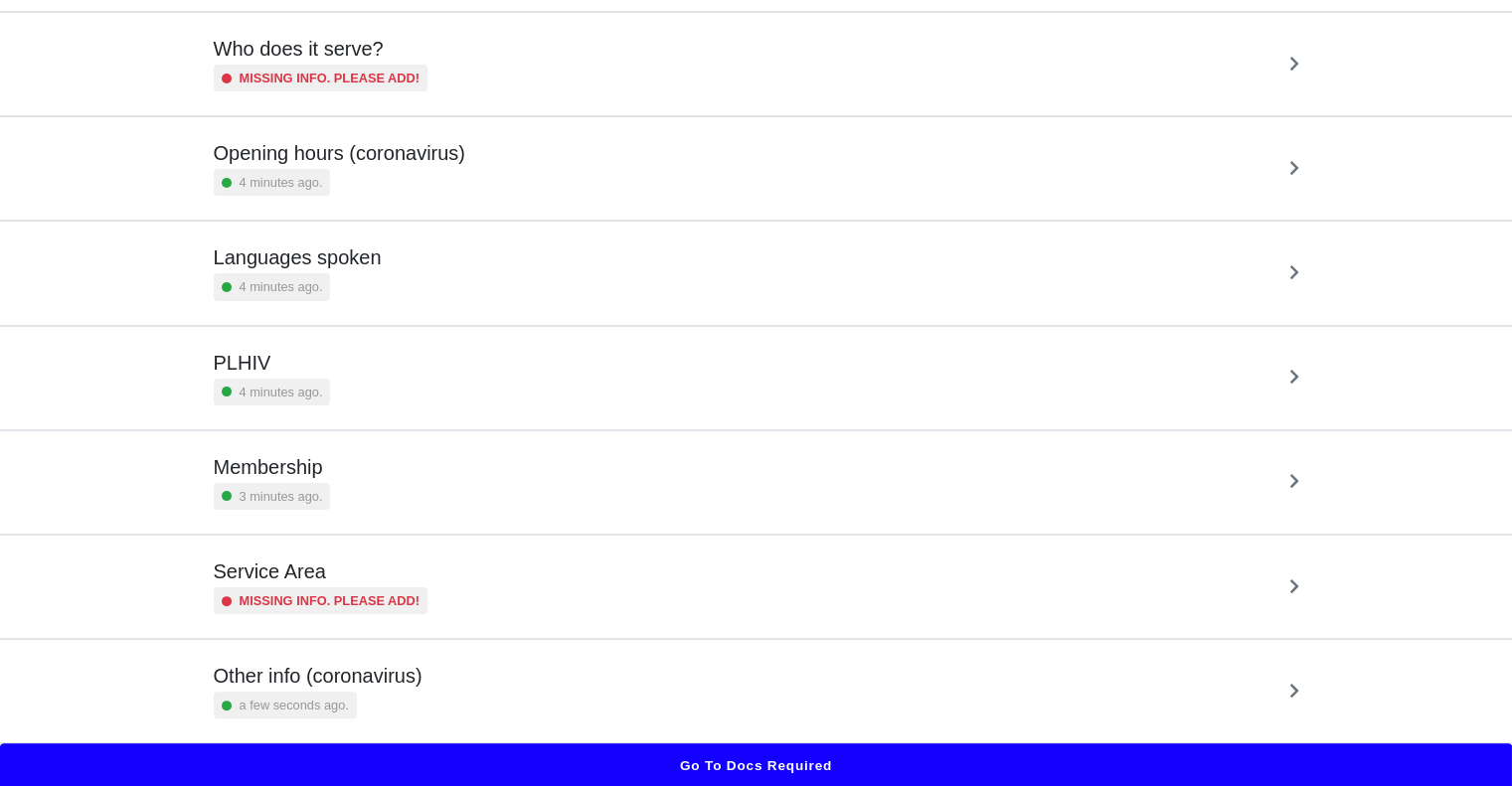 click on "Other info (coronavirus) a few seconds ago." at bounding box center (756, 691) 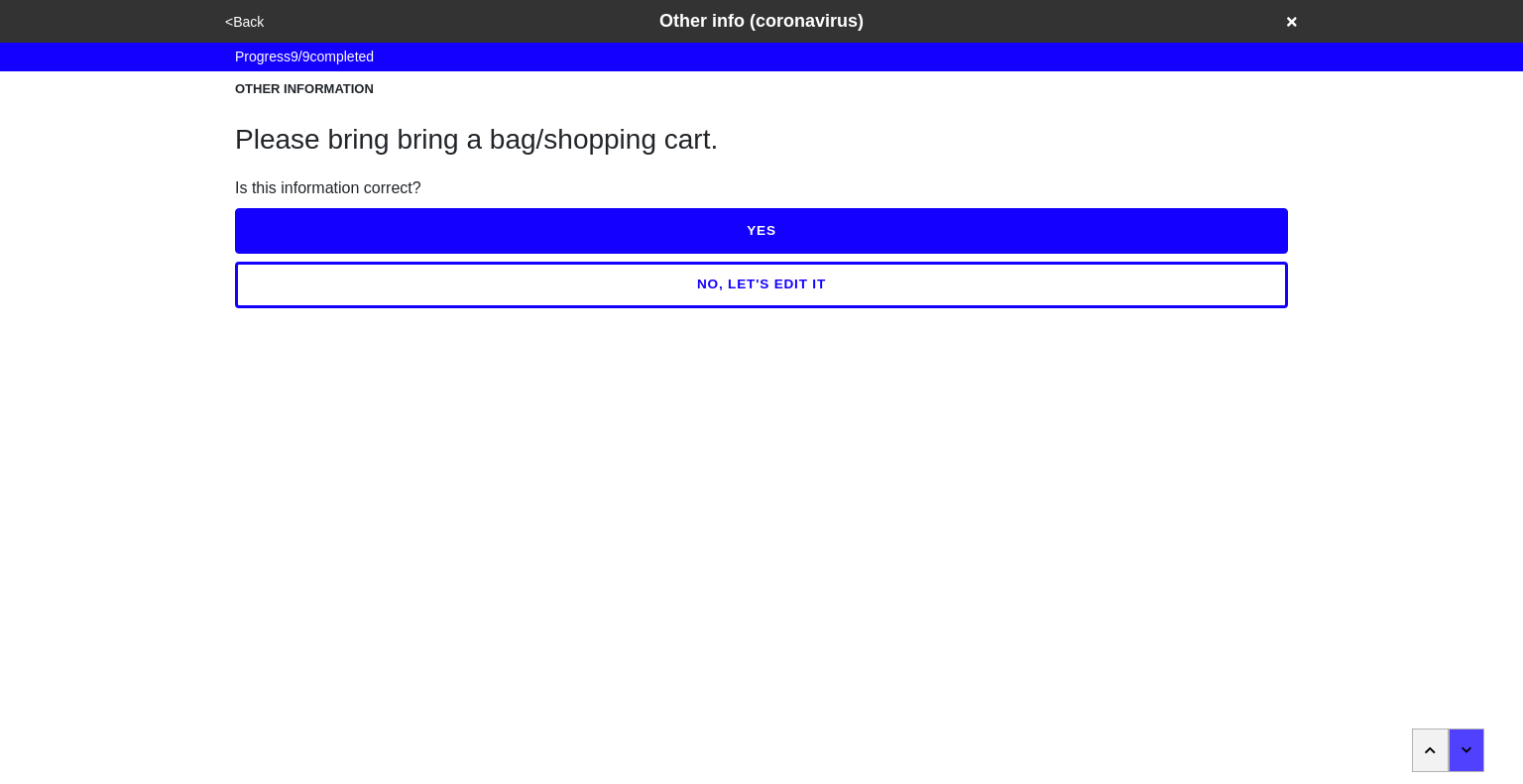 click on "NO, LET'S EDIT IT" at bounding box center [762, 284] 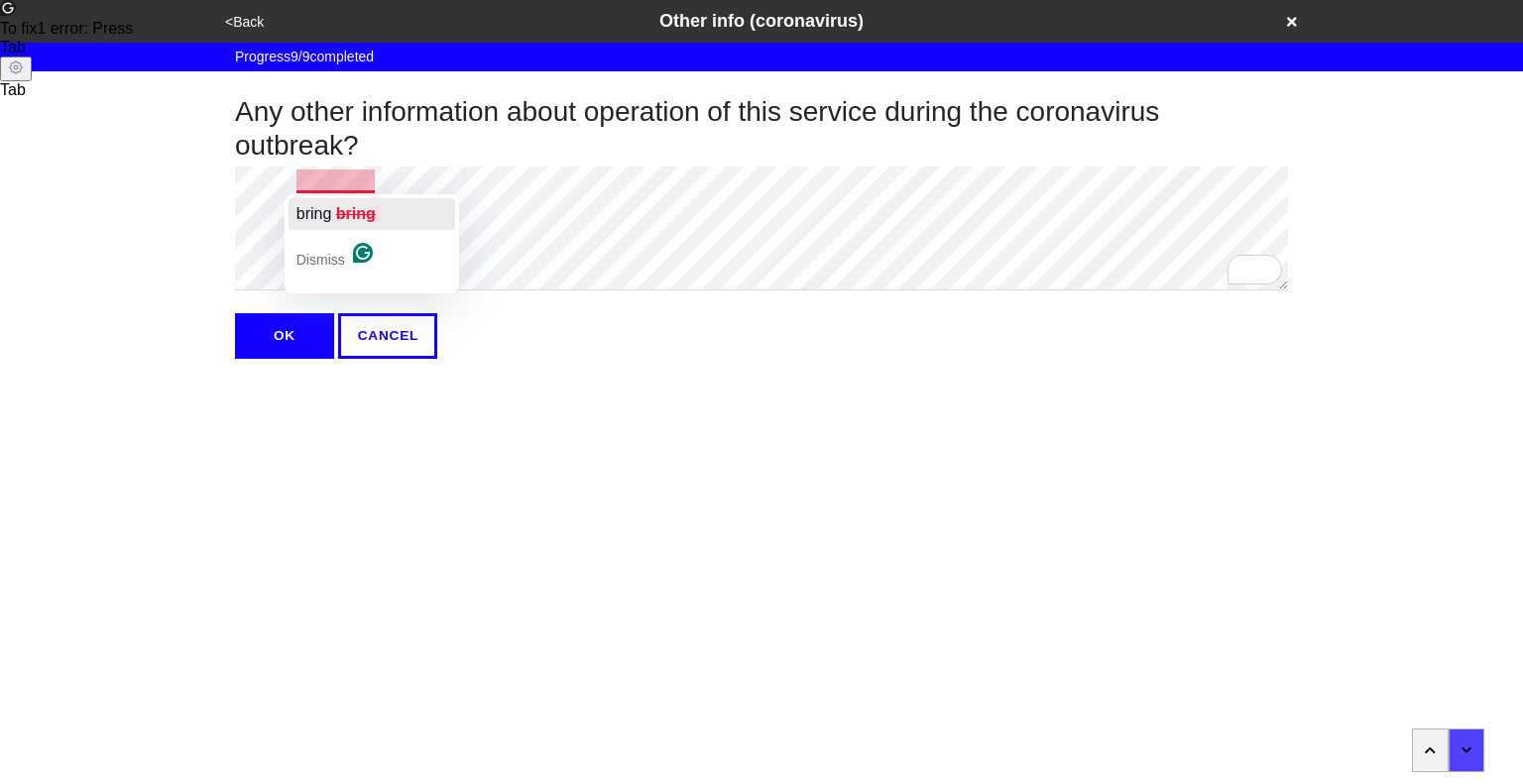 click on "bring" 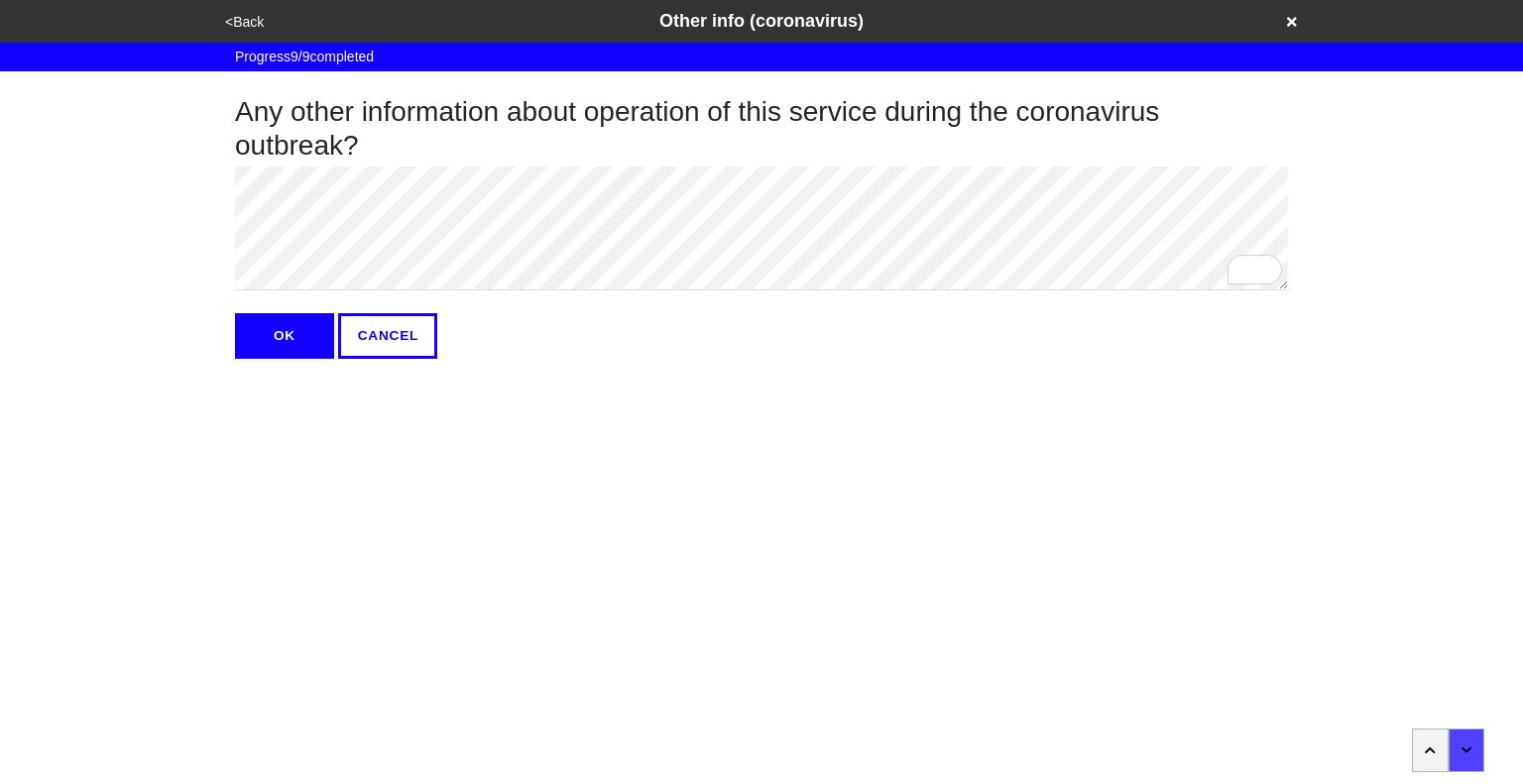 type on "x" 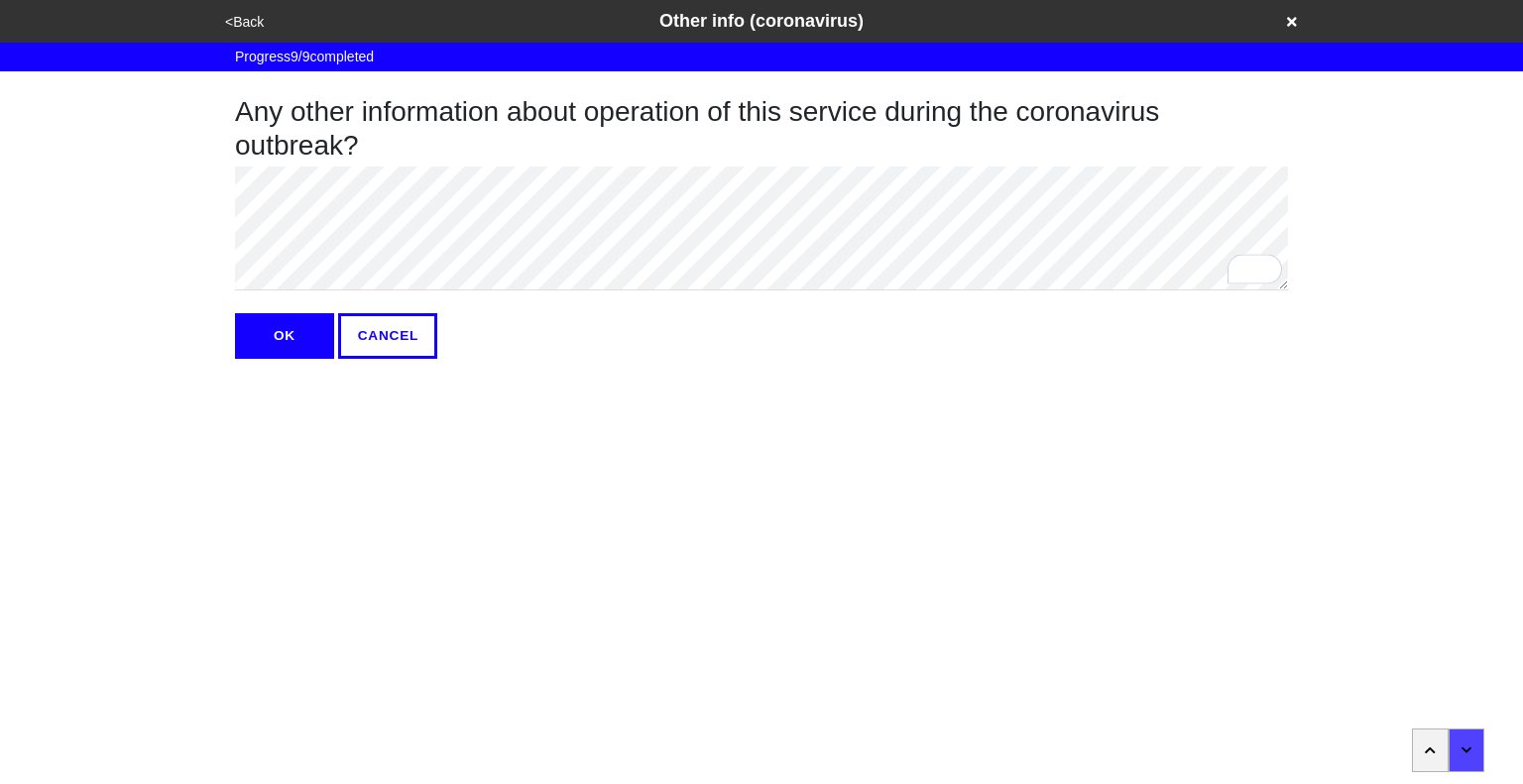 click on "OK" at bounding box center [285, 336] 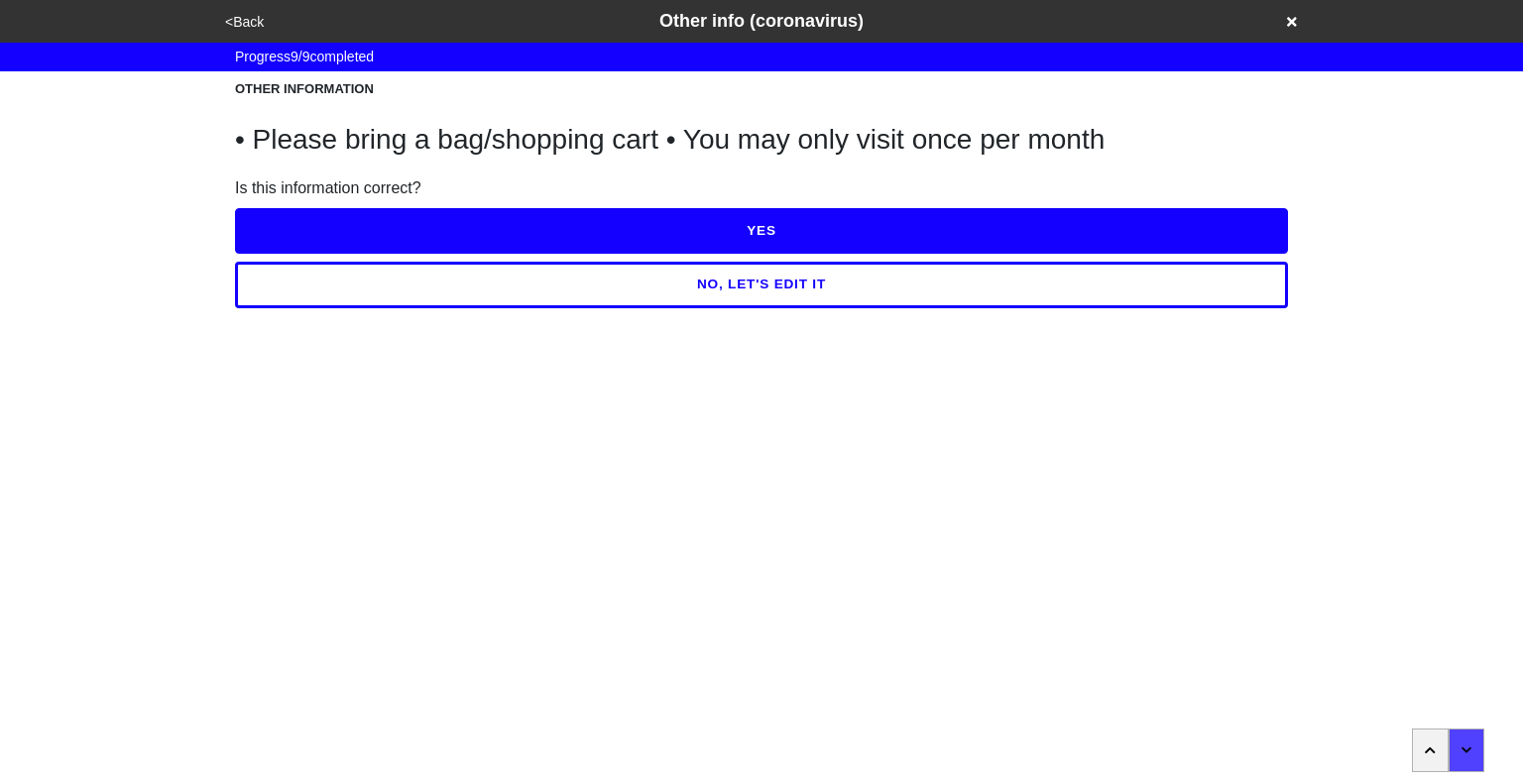 click on "YES" at bounding box center [762, 231] 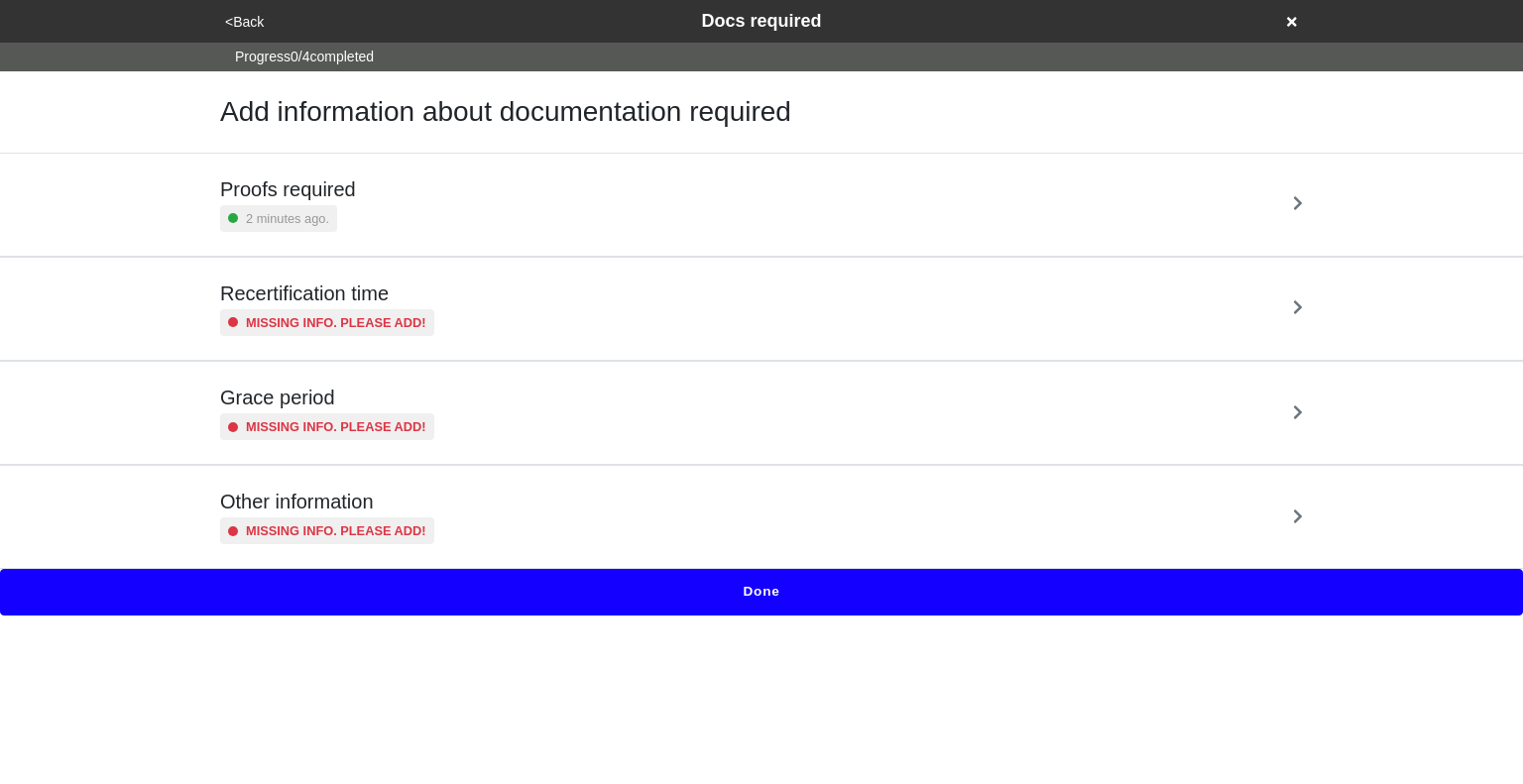 click on "Other information Missing info. Please add!" at bounding box center [762, 516] 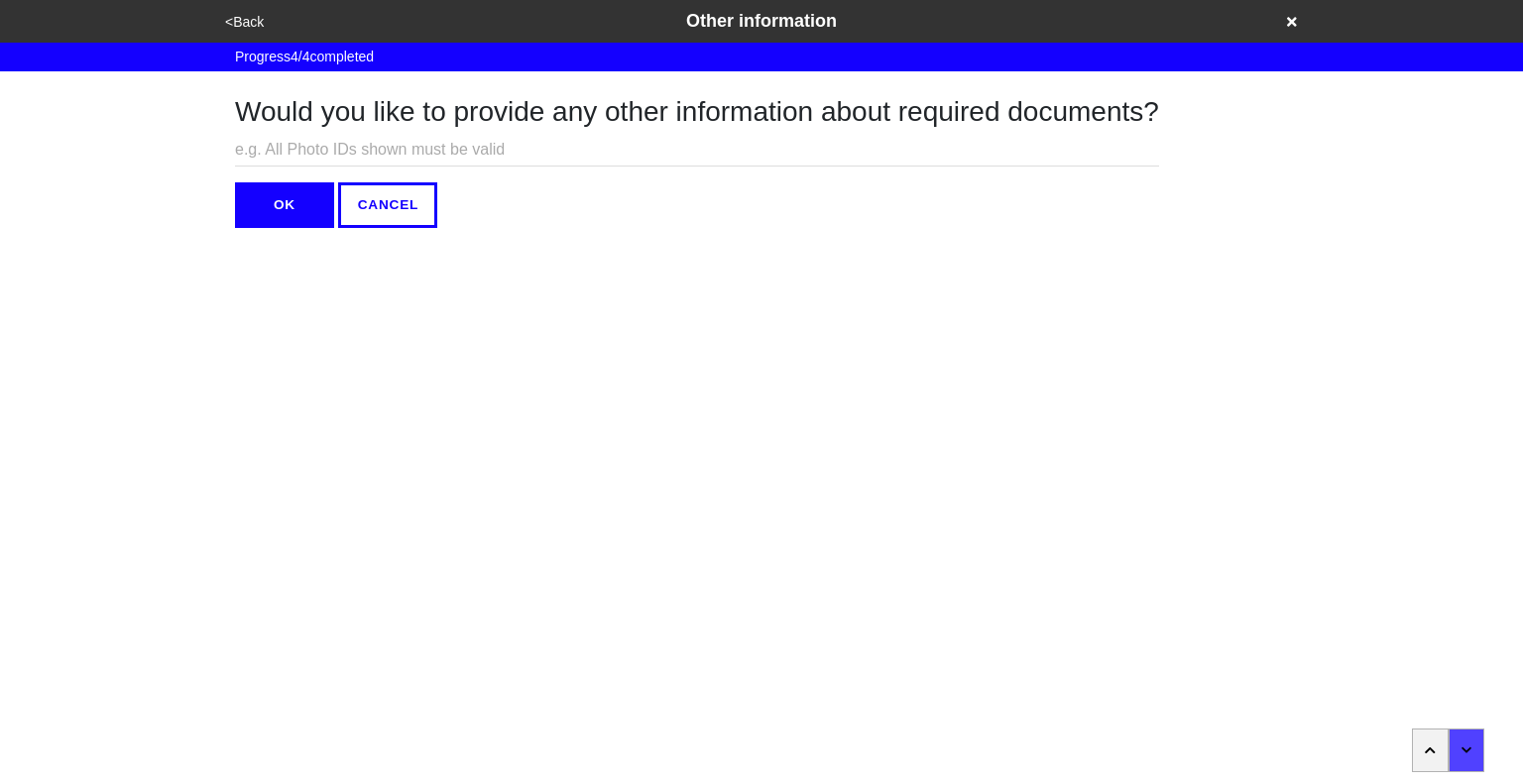 click at bounding box center (697, 150) 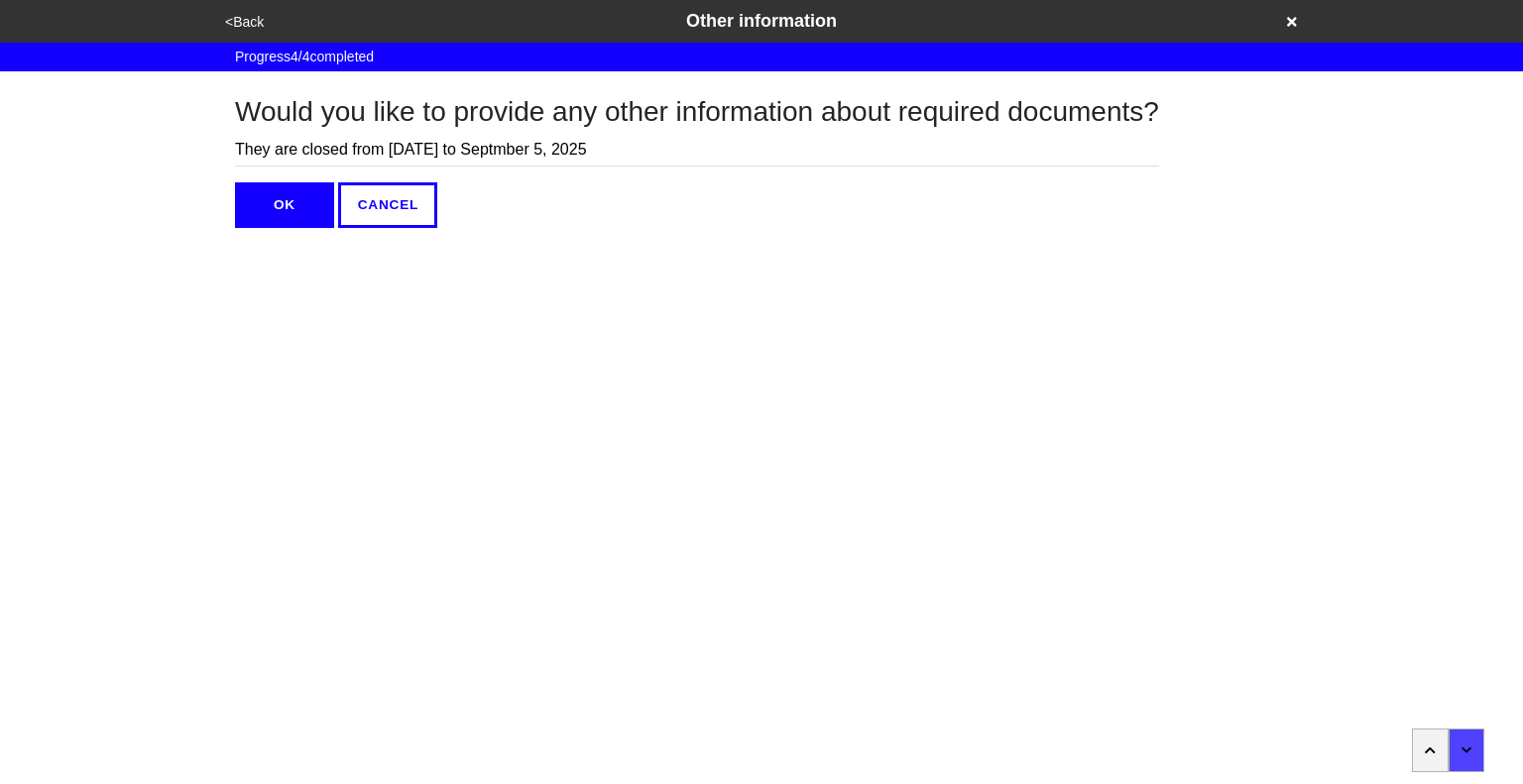 click on "They are closed from August 4, 2025 to Septmber 5, 2025" at bounding box center [697, 150] 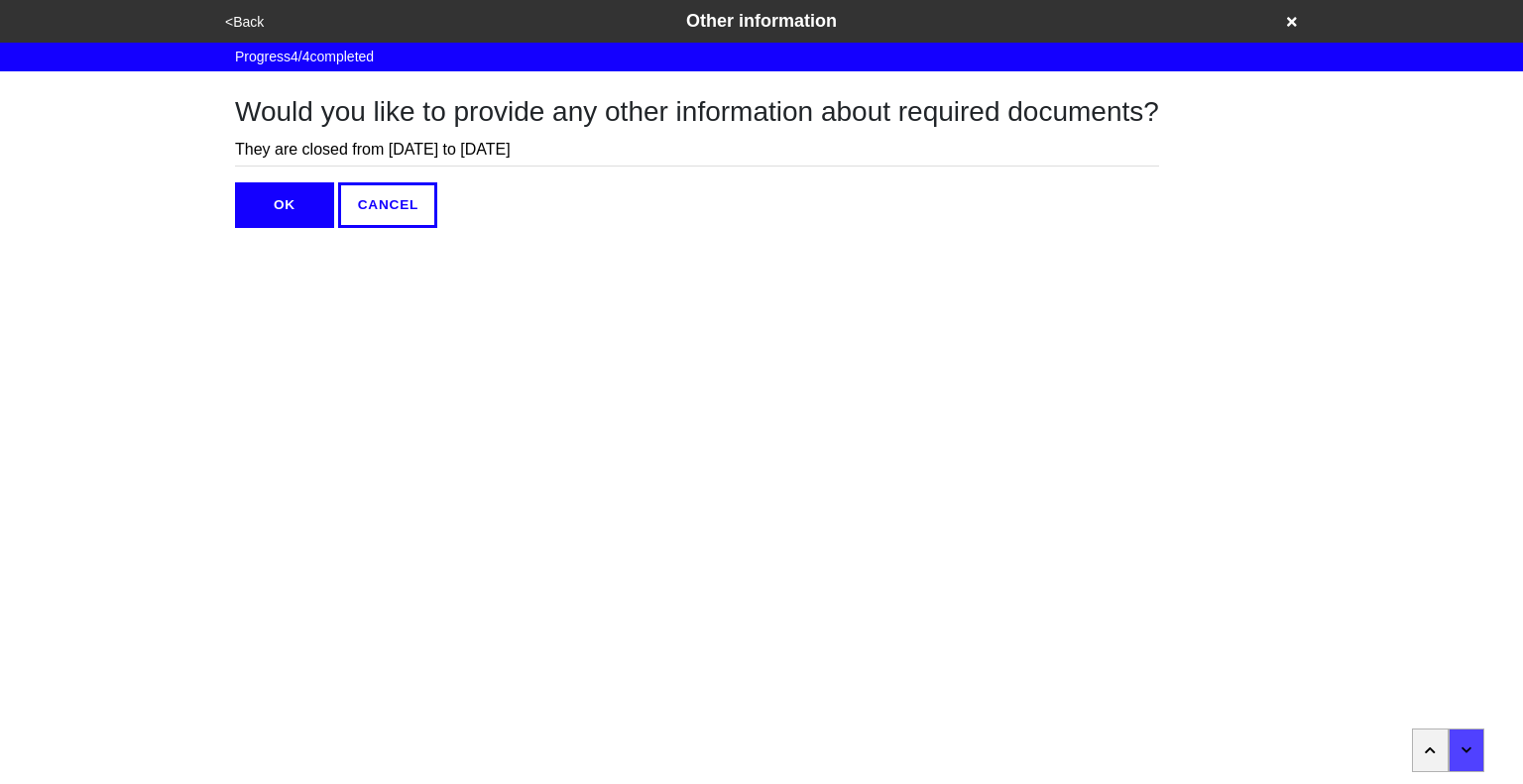 click on "They are closed from August 4, 2025 to September 5, 2025" at bounding box center [697, 150] 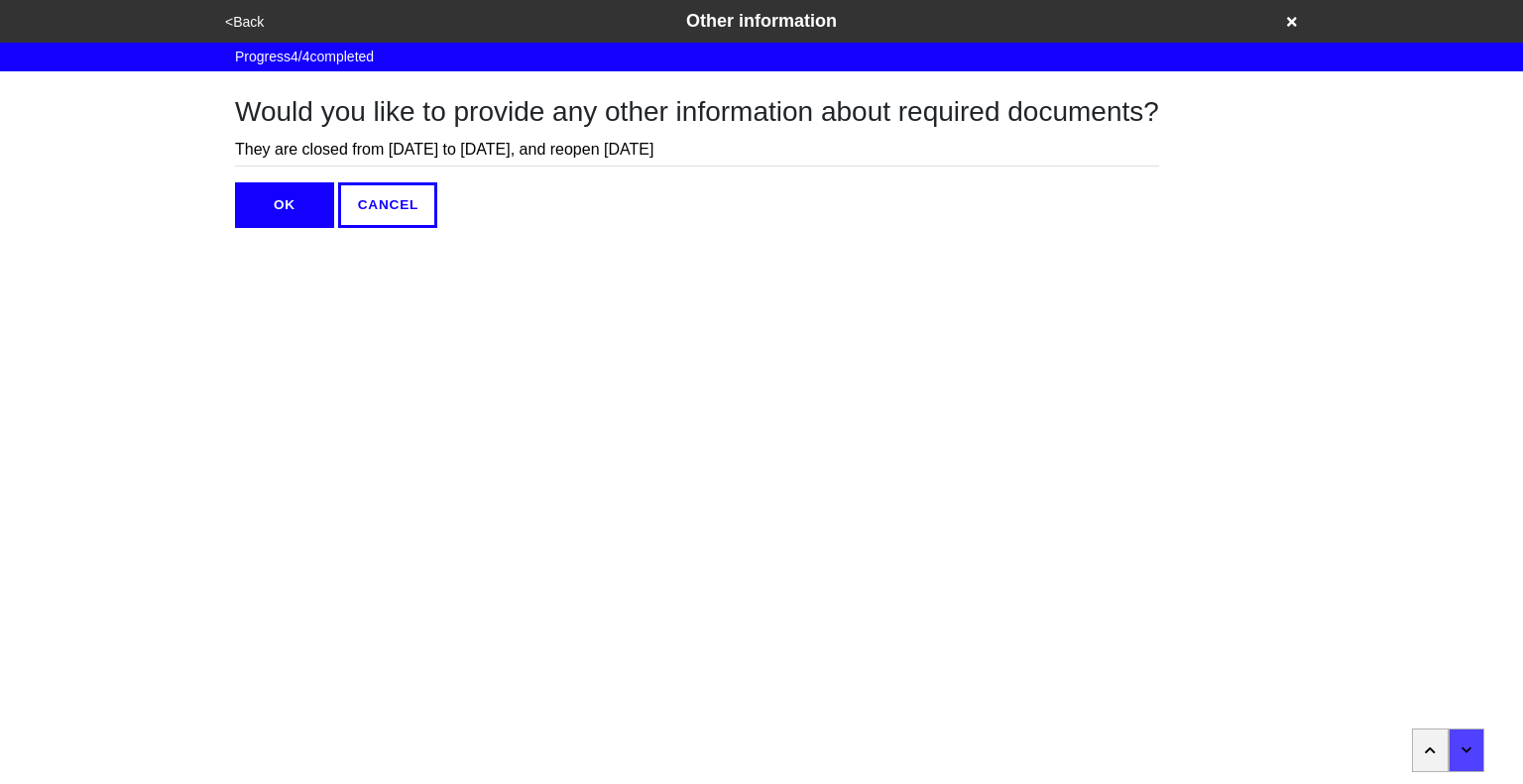type on "They are closed from August 4, 2025 to September 5, 2025, and reopen September 9, 2025" 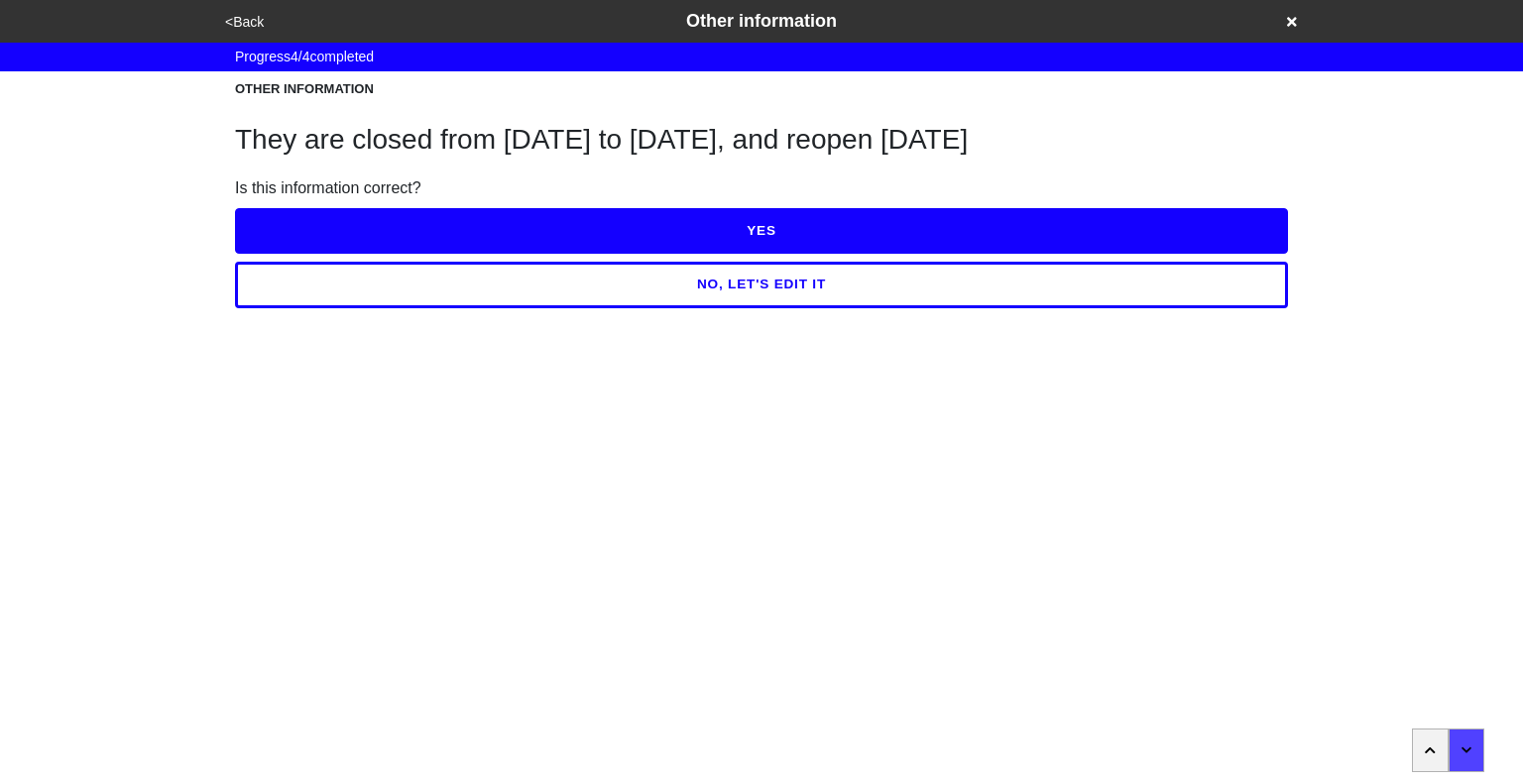 click on "YES" at bounding box center [762, 231] 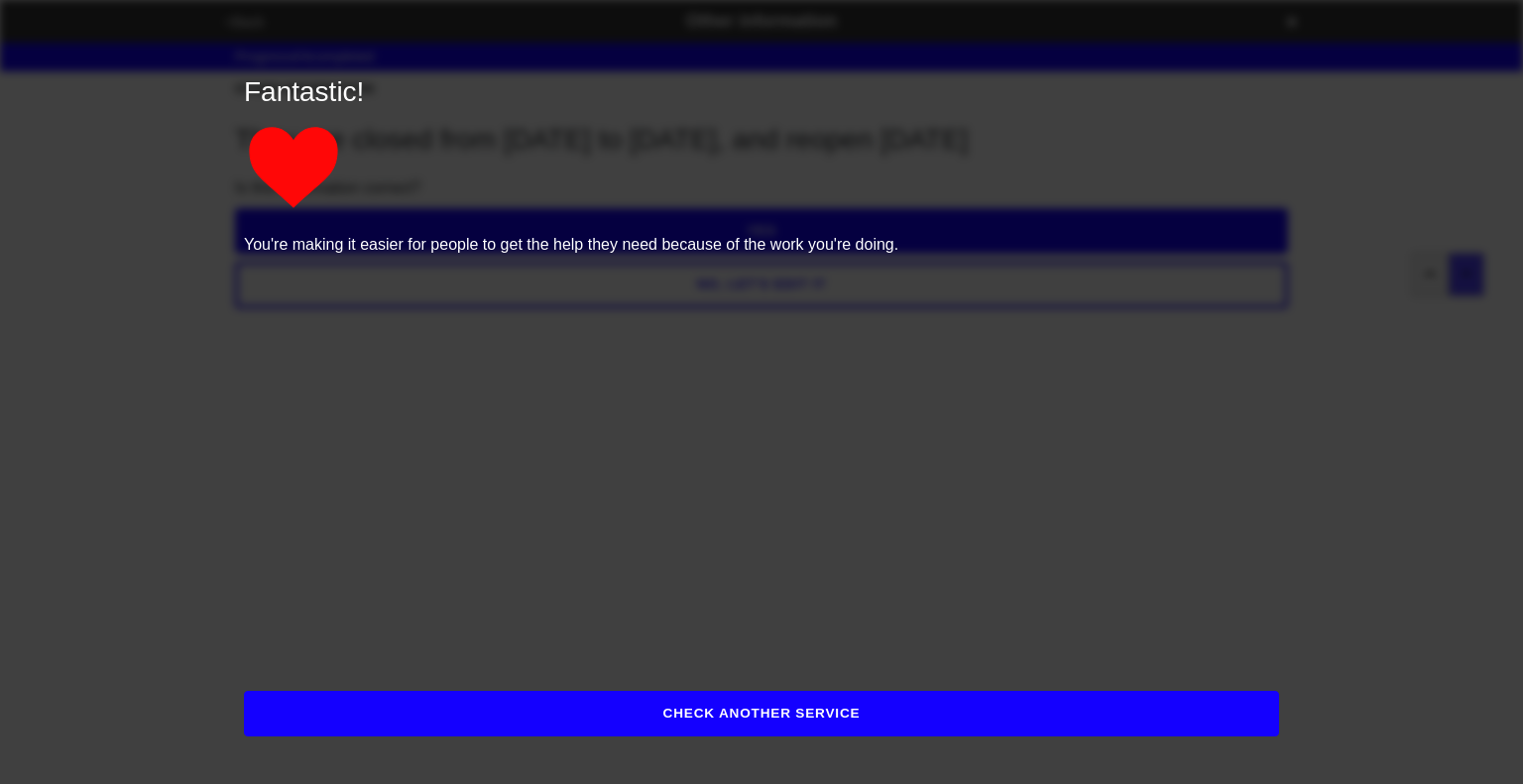 click on "Fantastic! You're making it easier for people to get the help they need because of the work you're doing. CHECK ANOTHER SERVICE" at bounding box center [762, 392] 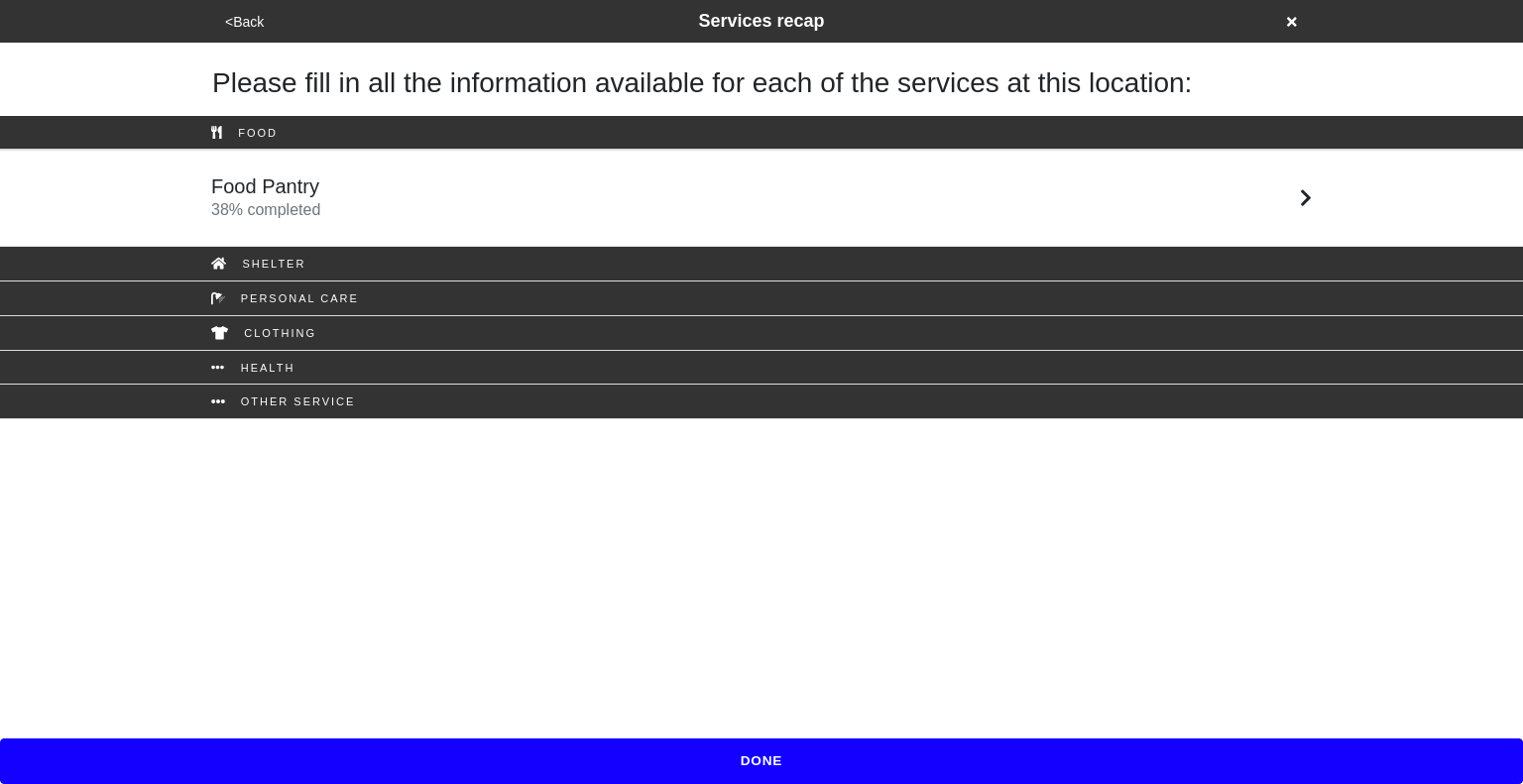 click on "Food Pantry 38 % completed" at bounding box center [762, 198] 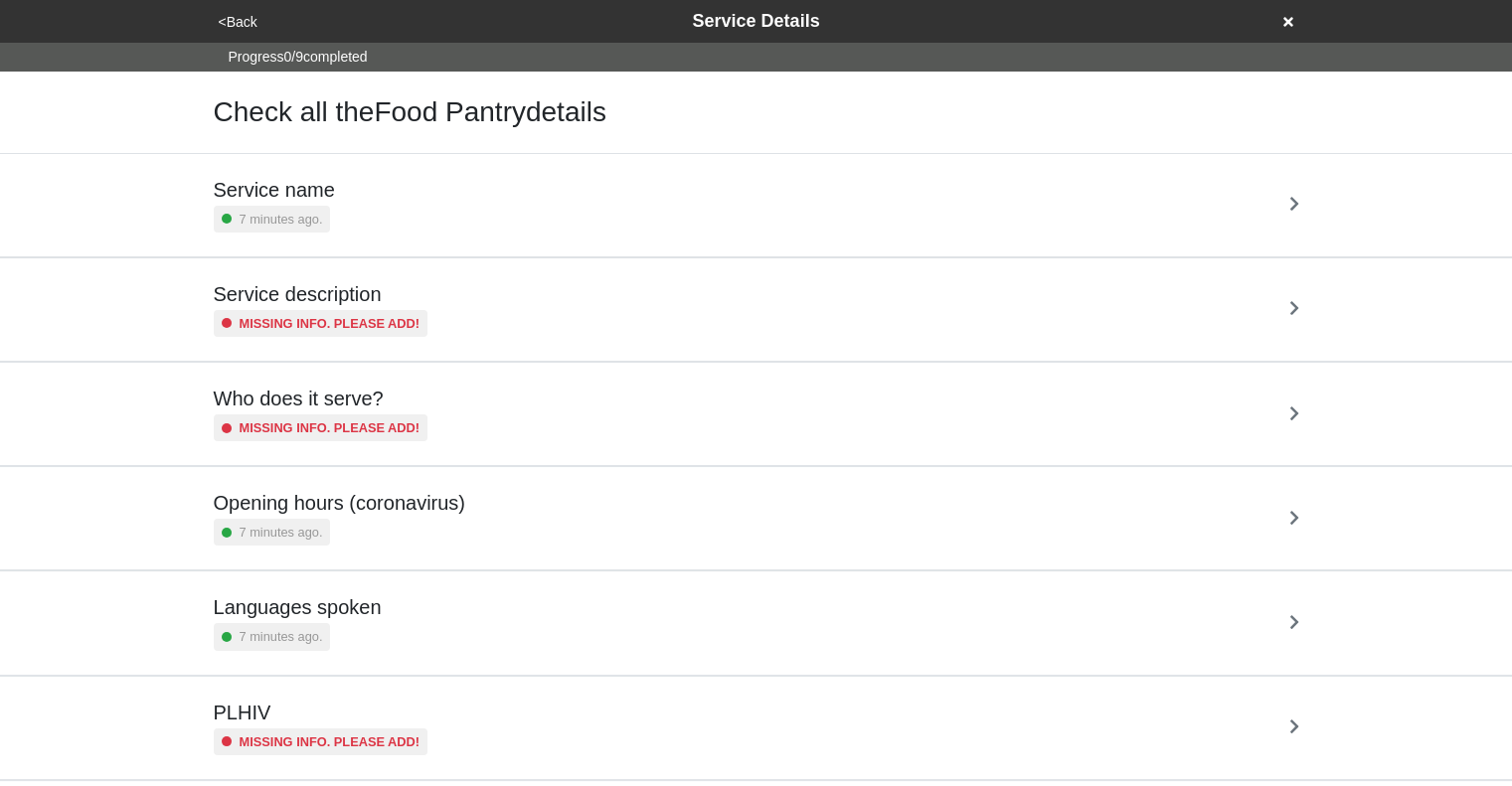 scroll, scrollTop: 350, scrollLeft: 0, axis: vertical 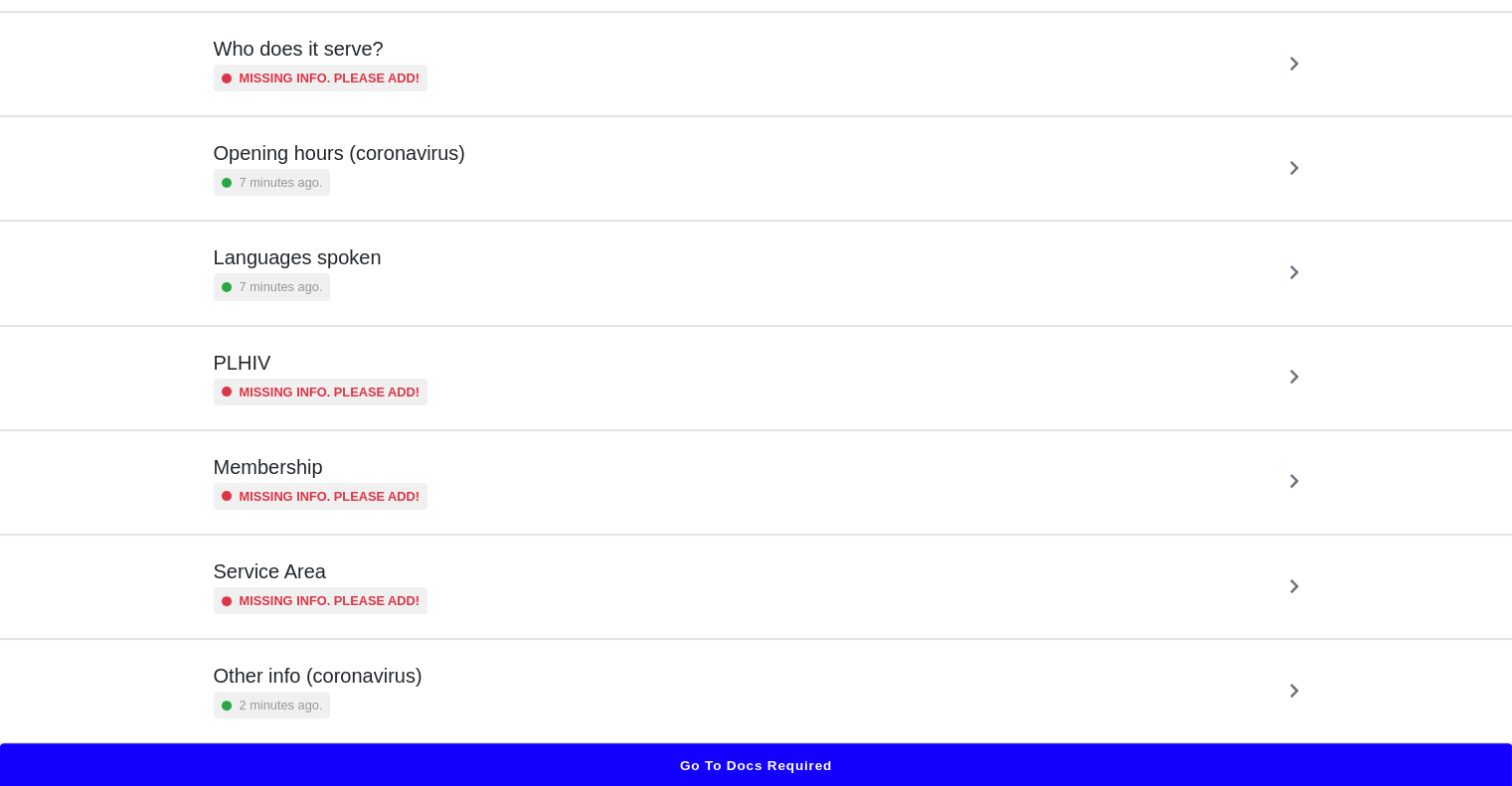 click on "Go to docs required" at bounding box center (756, 766) 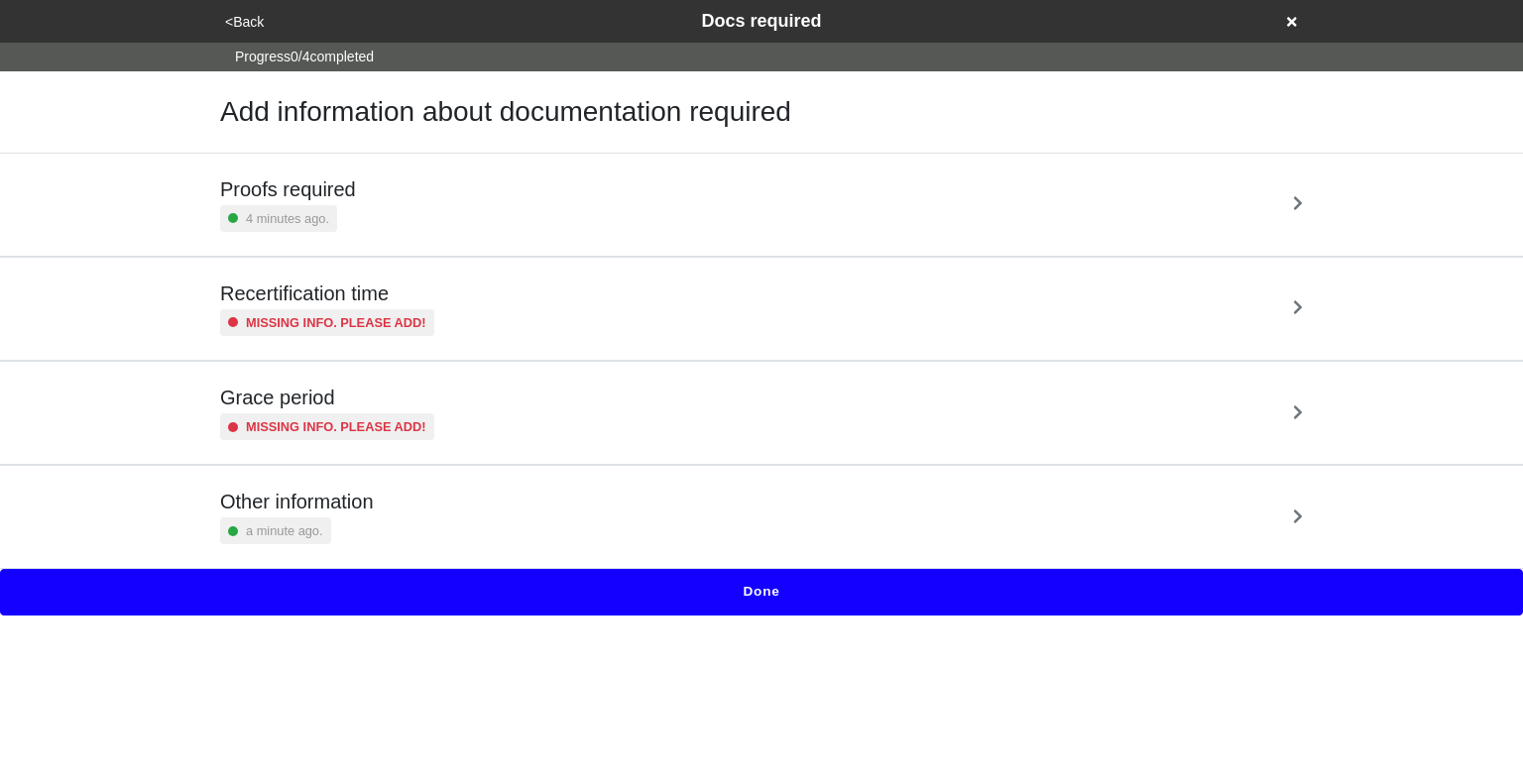 click on "Other information a minute ago." at bounding box center [762, 516] 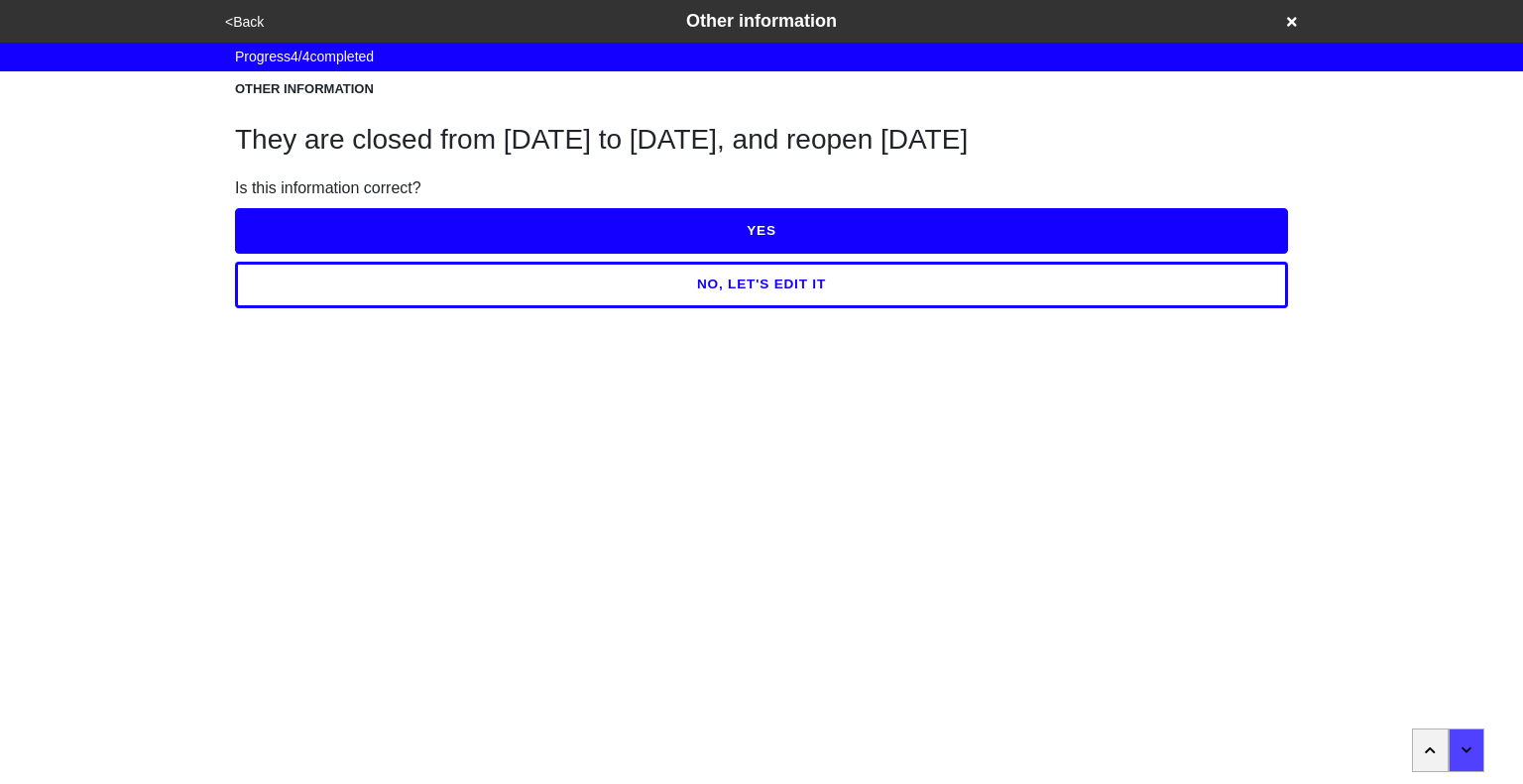 click at bounding box center [1430, 750] 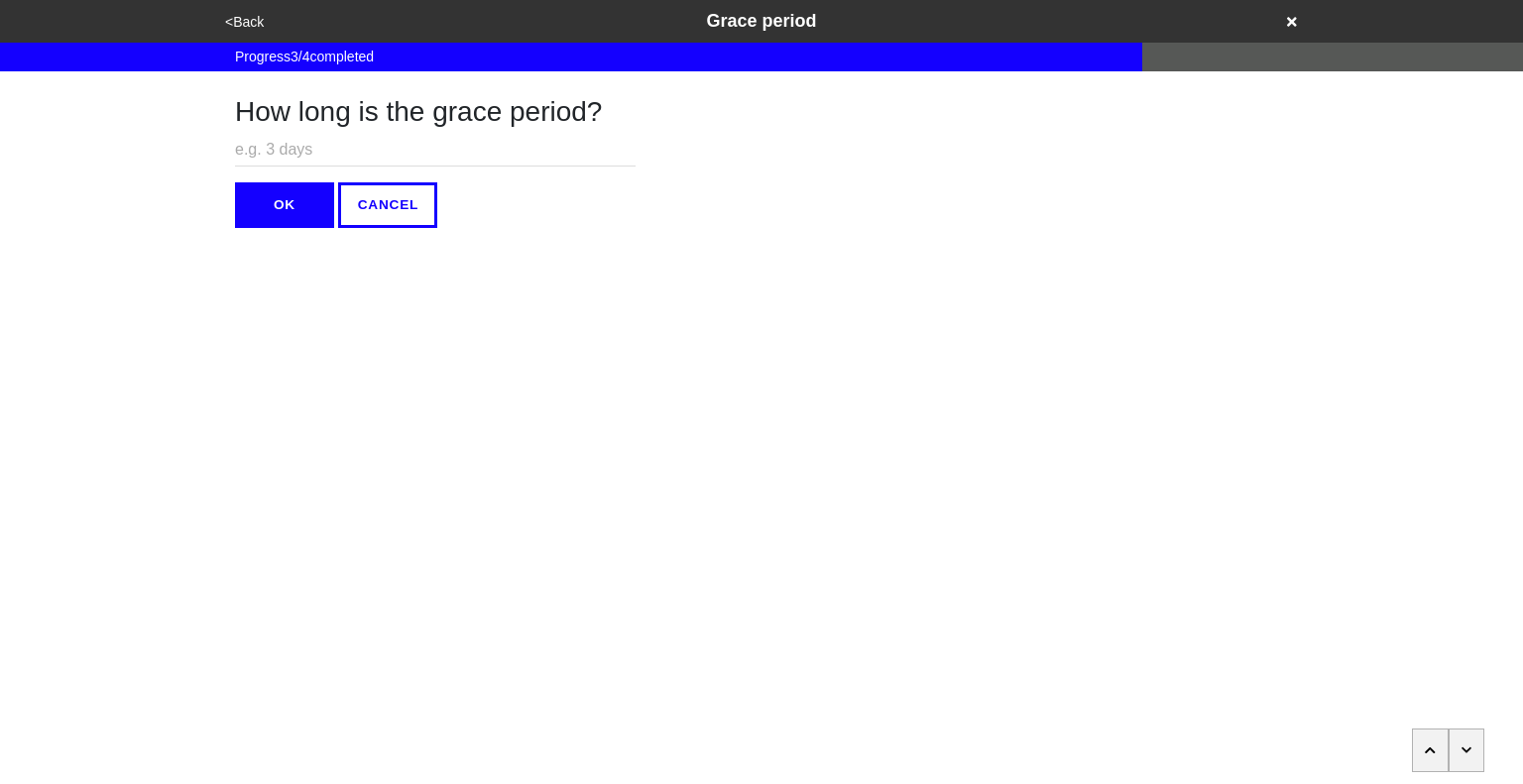 click on "<Back" at bounding box center (244, 22) 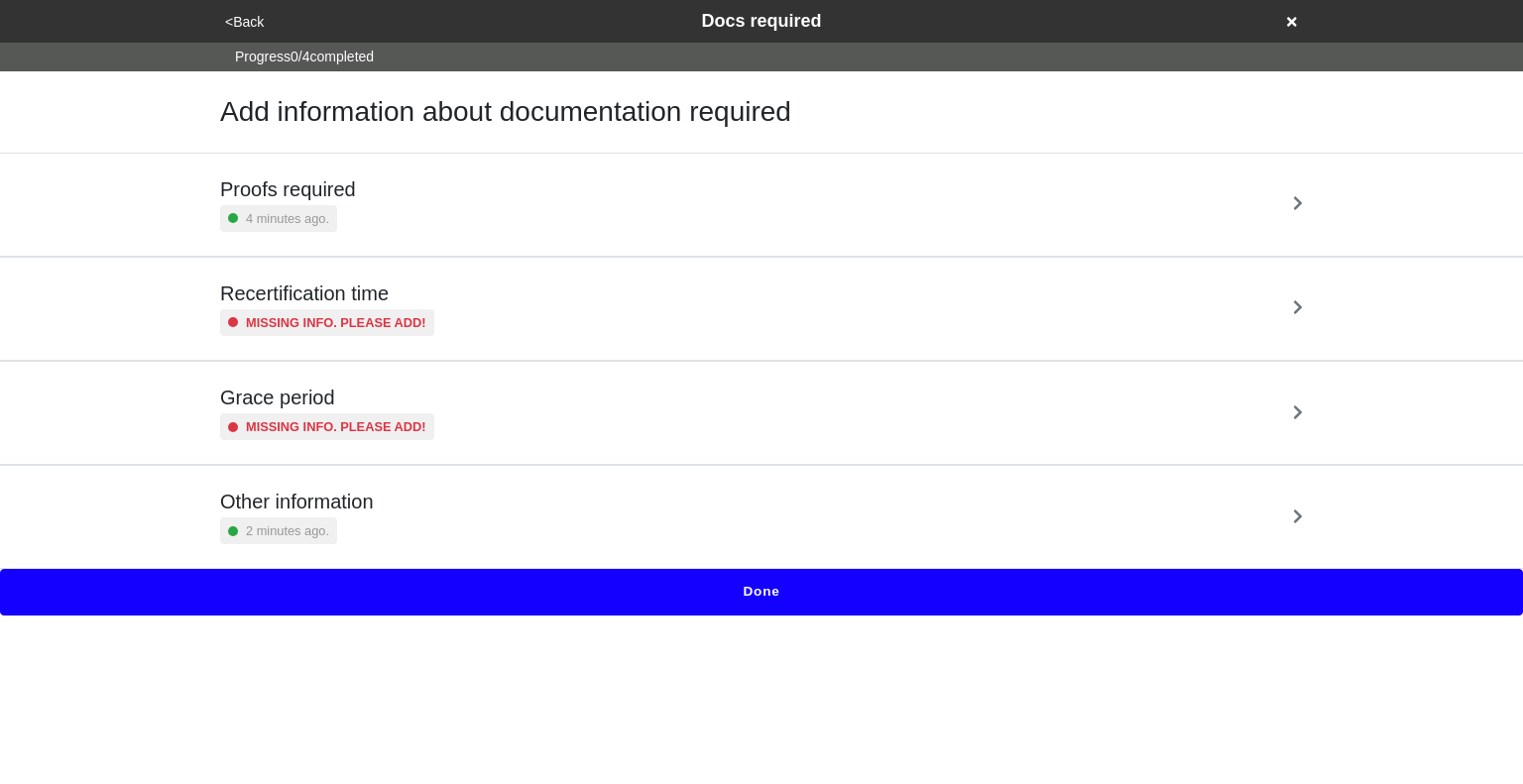 click on "Other information 2 minutes ago." at bounding box center (762, 516) 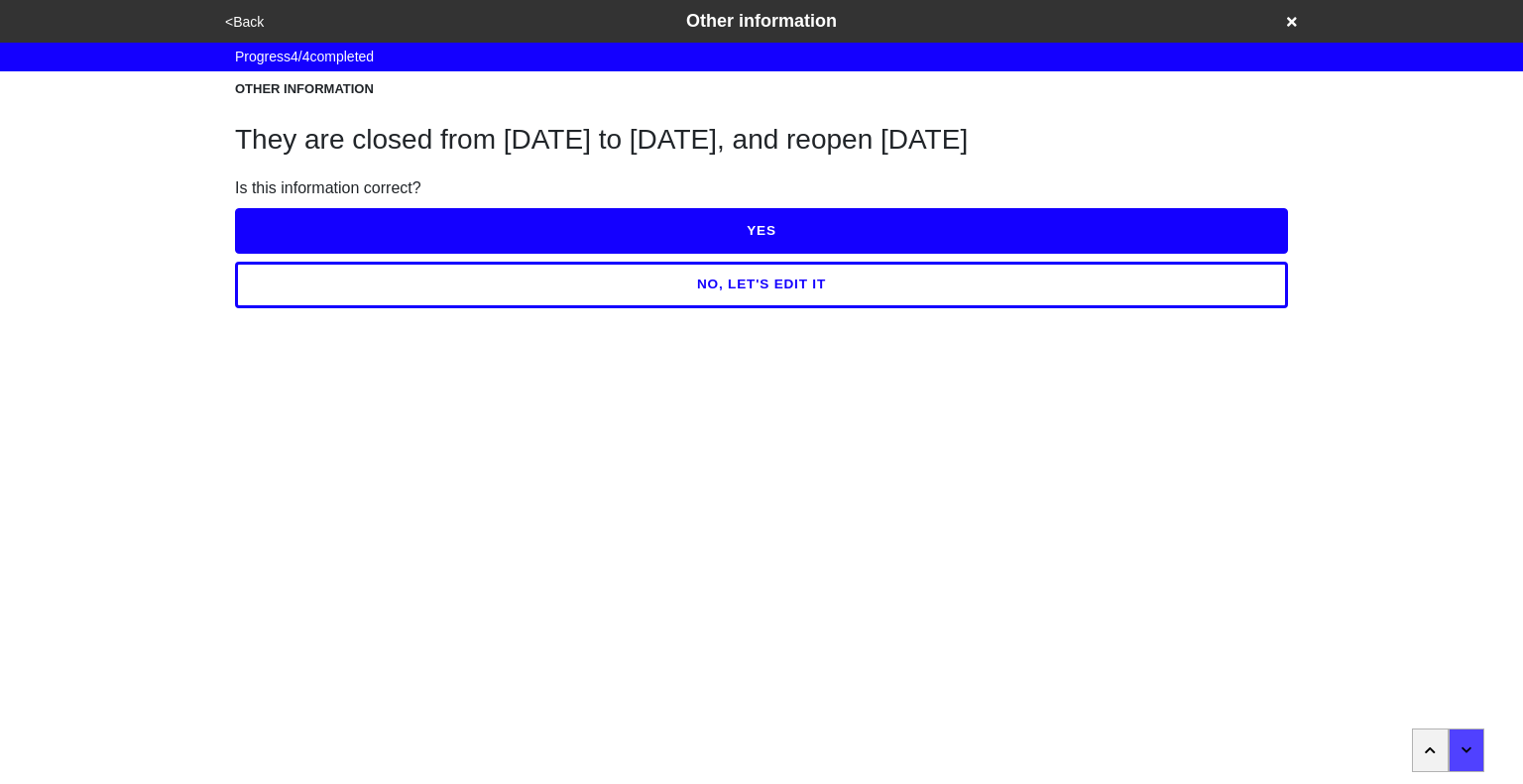 click on "Is this information correct?  YES NO, LET'S EDIT IT" at bounding box center [762, 234] 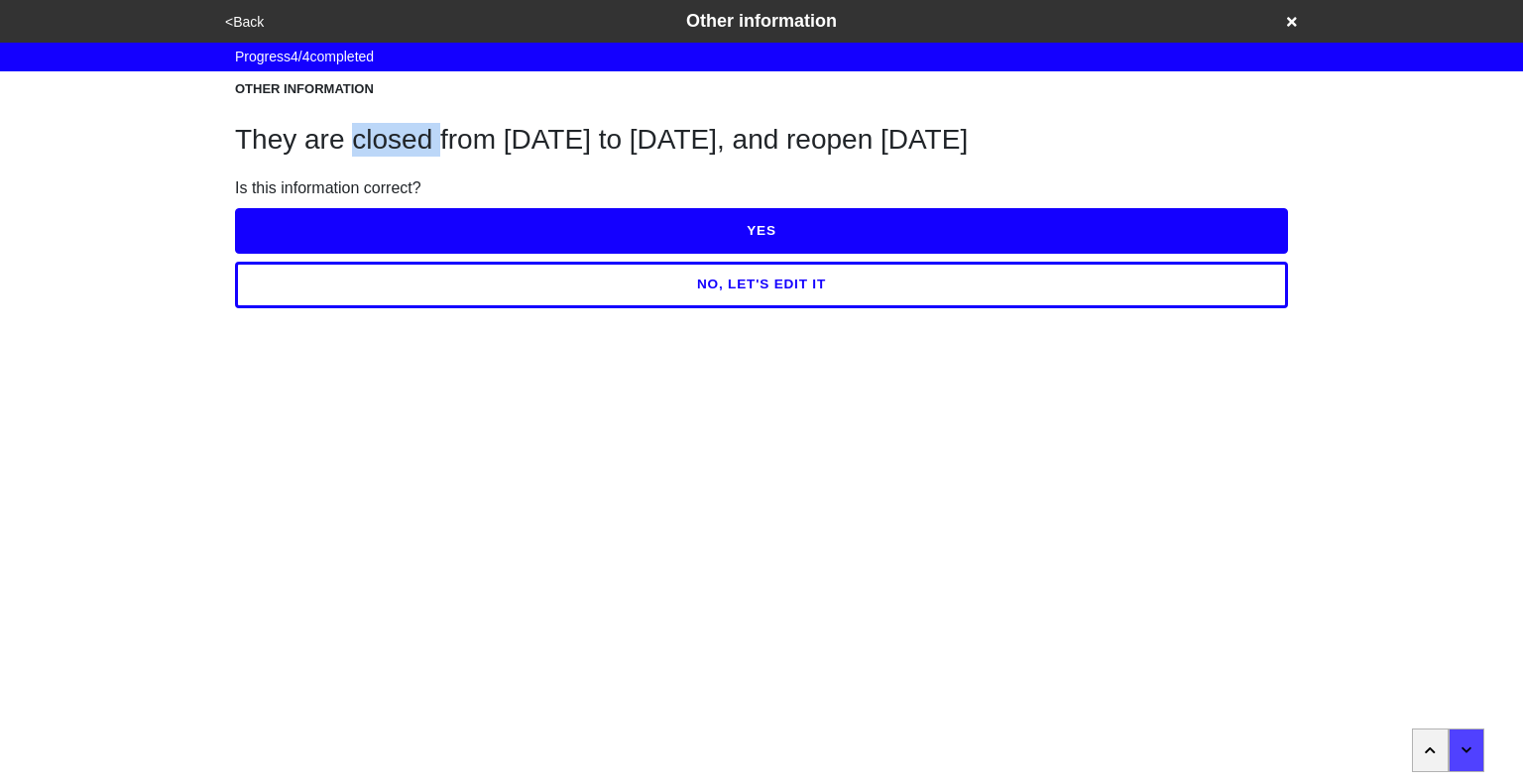 click on "They are closed from August 4, 2025 to September 5, 2025, and reopen September 9, 2025" at bounding box center (762, 140) 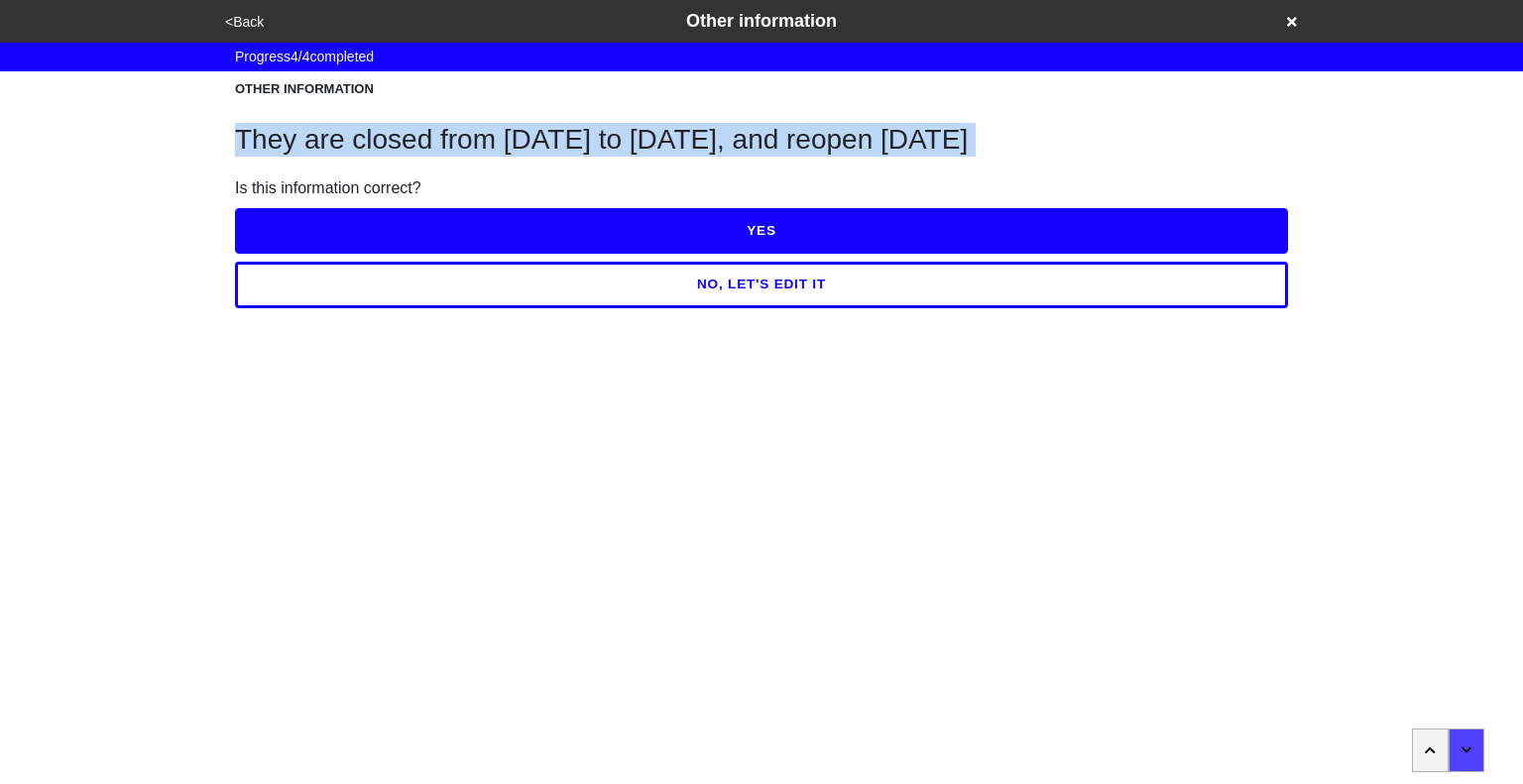 click on "They are closed from August 4, 2025 to September 5, 2025, and reopen September 9, 2025" at bounding box center [762, 140] 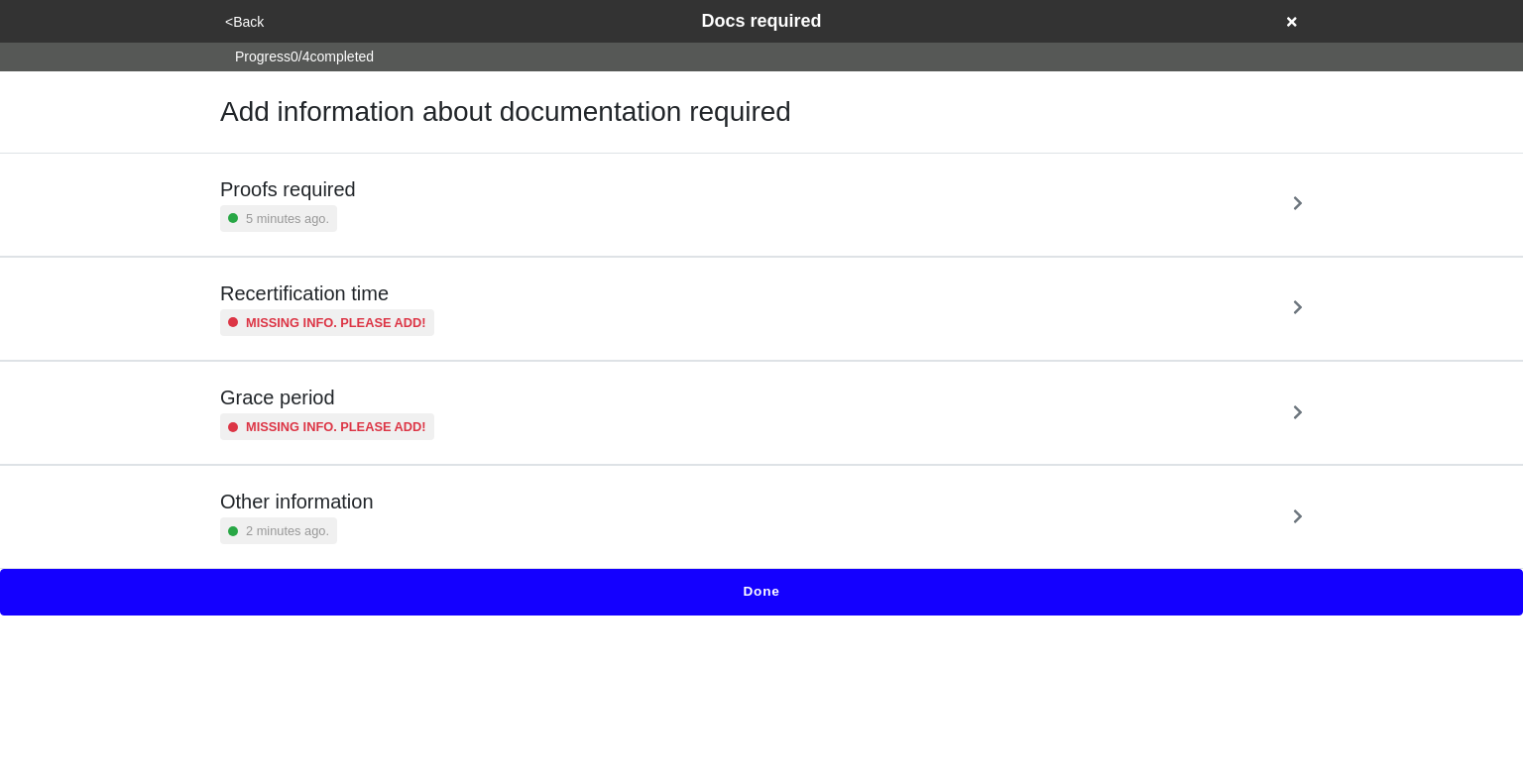 click on "<Back" at bounding box center (244, 22) 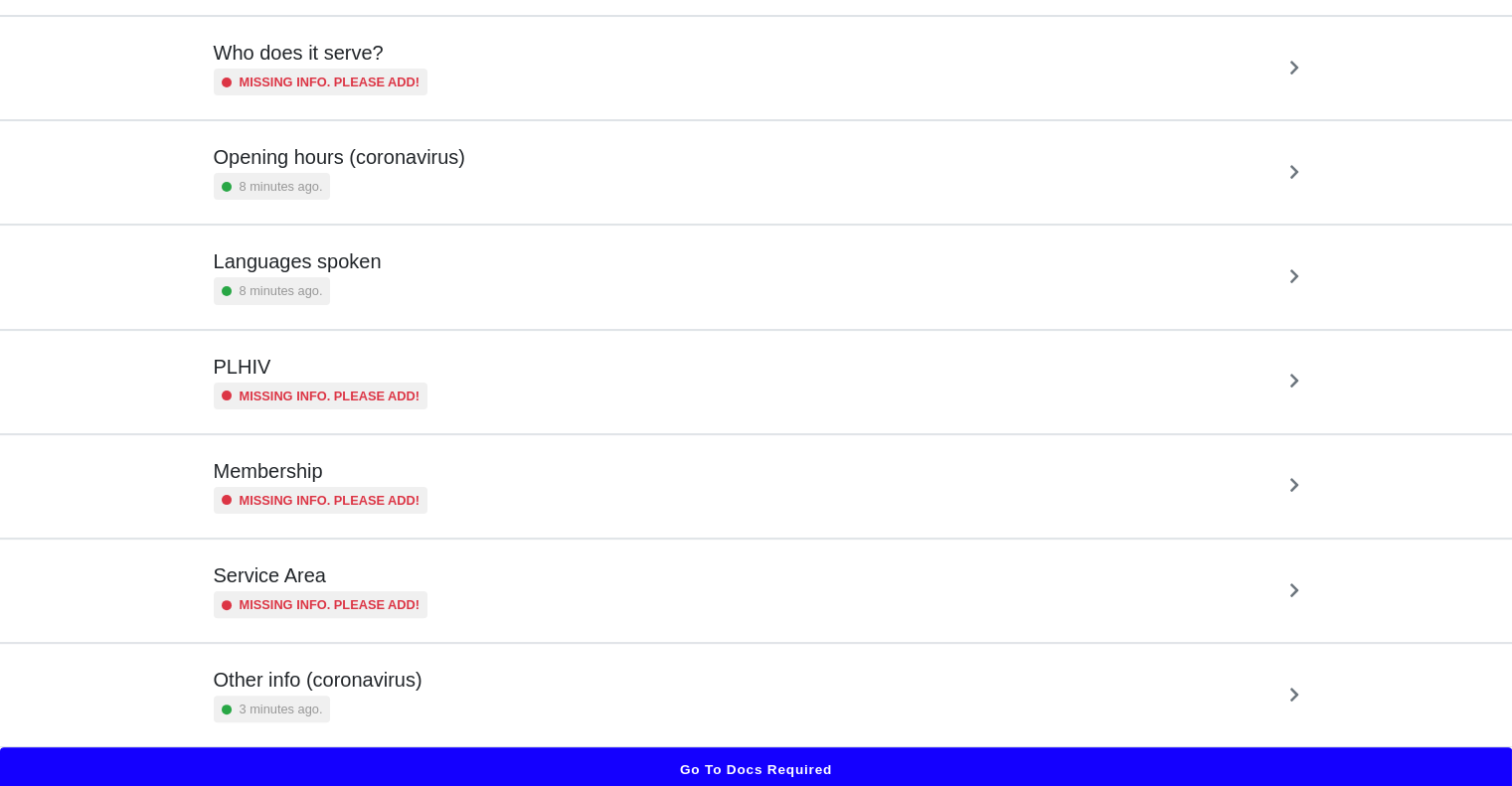 scroll, scrollTop: 350, scrollLeft: 0, axis: vertical 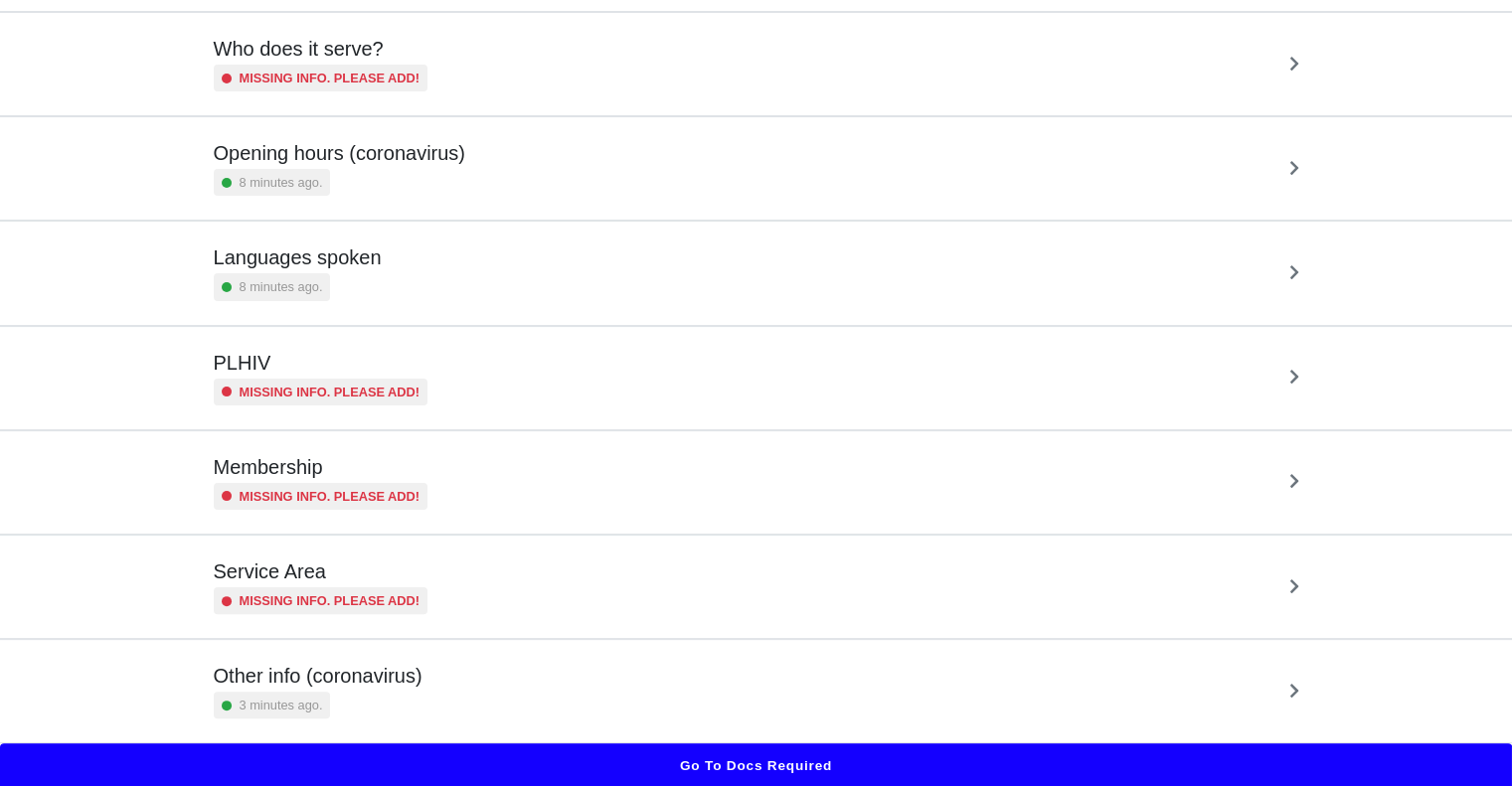 click on "Other info (coronavirus) 3 minutes ago." at bounding box center [756, 691] 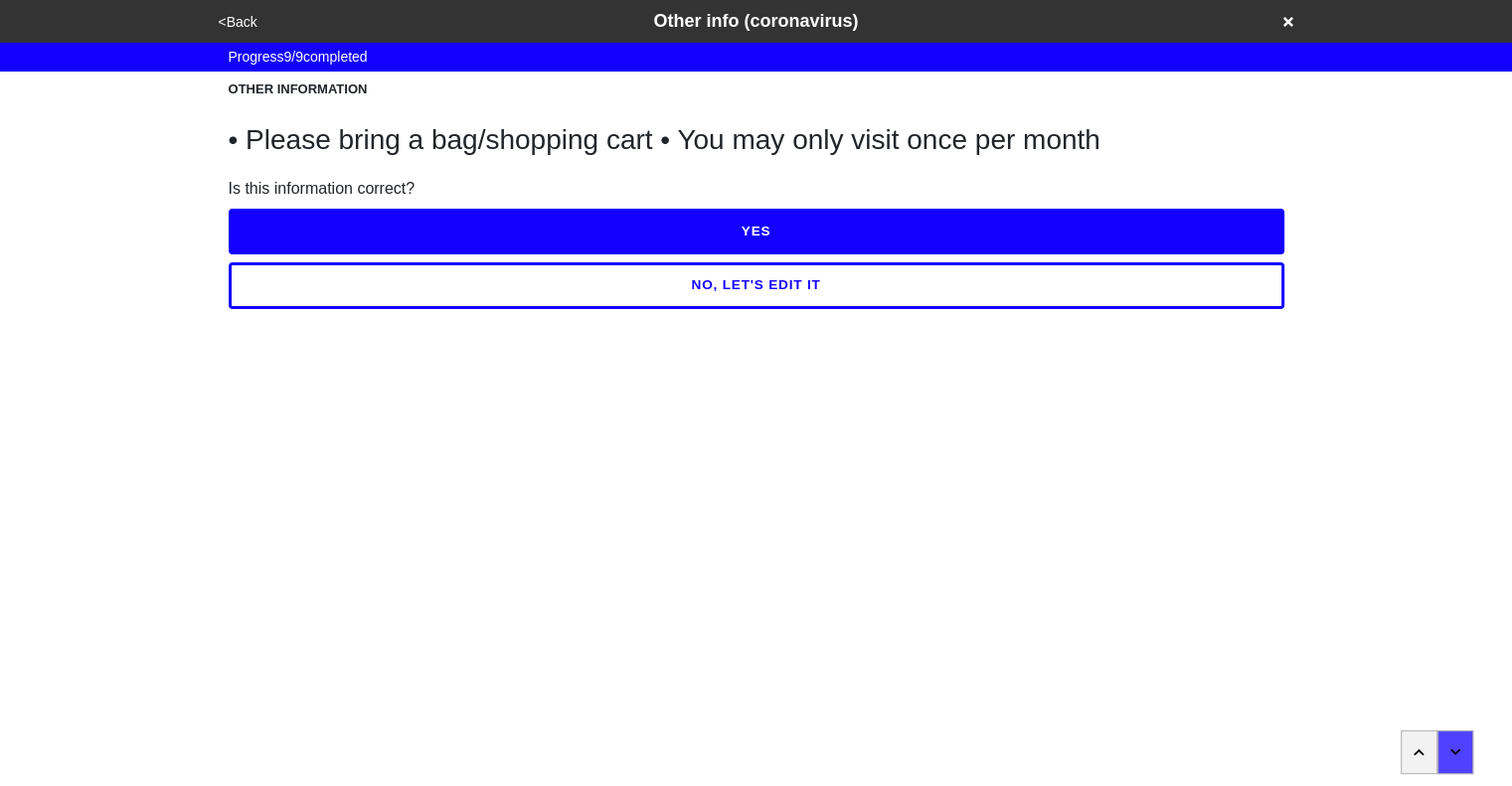 scroll, scrollTop: 0, scrollLeft: 0, axis: both 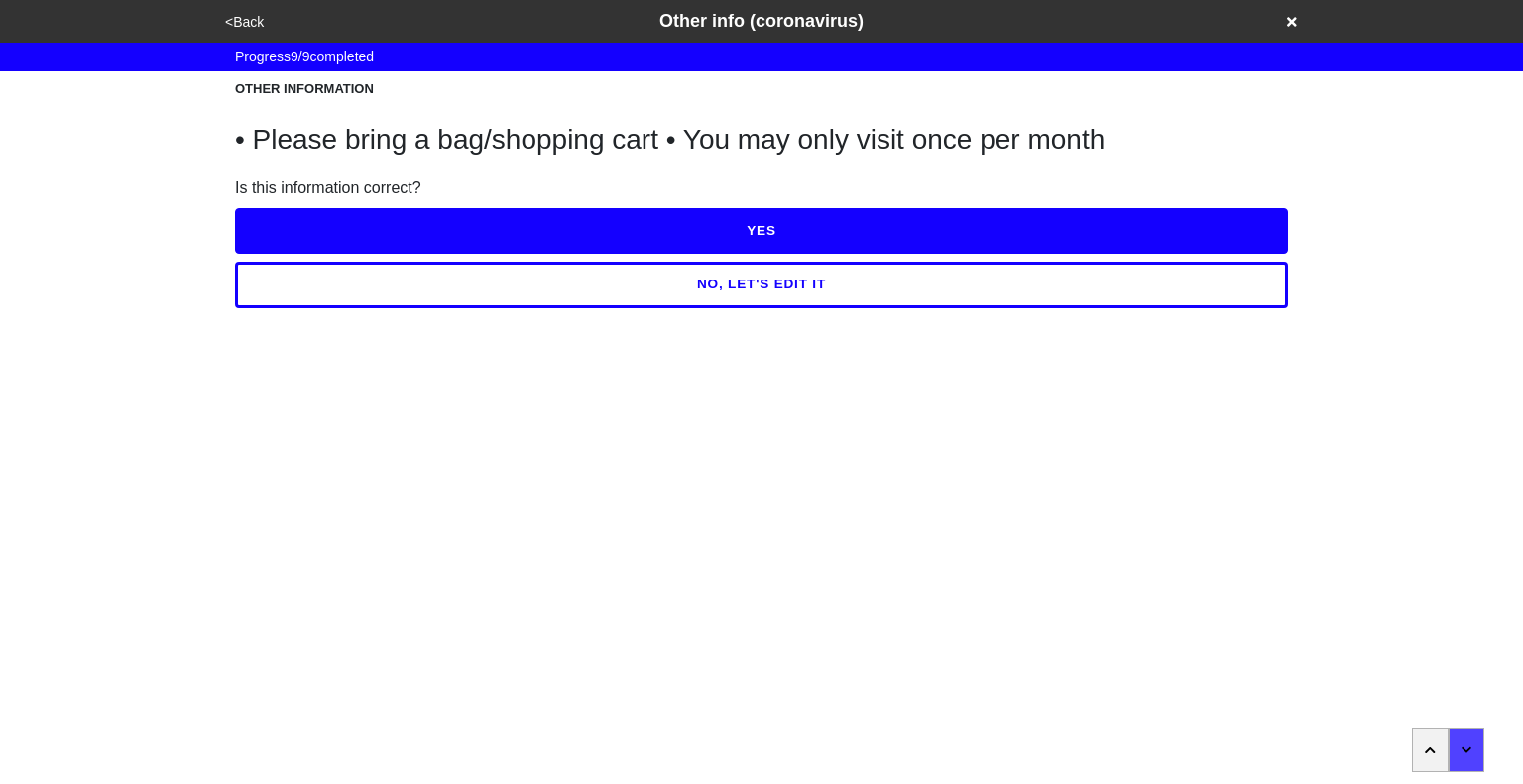 click on "NO, LET'S EDIT IT" at bounding box center (762, 284) 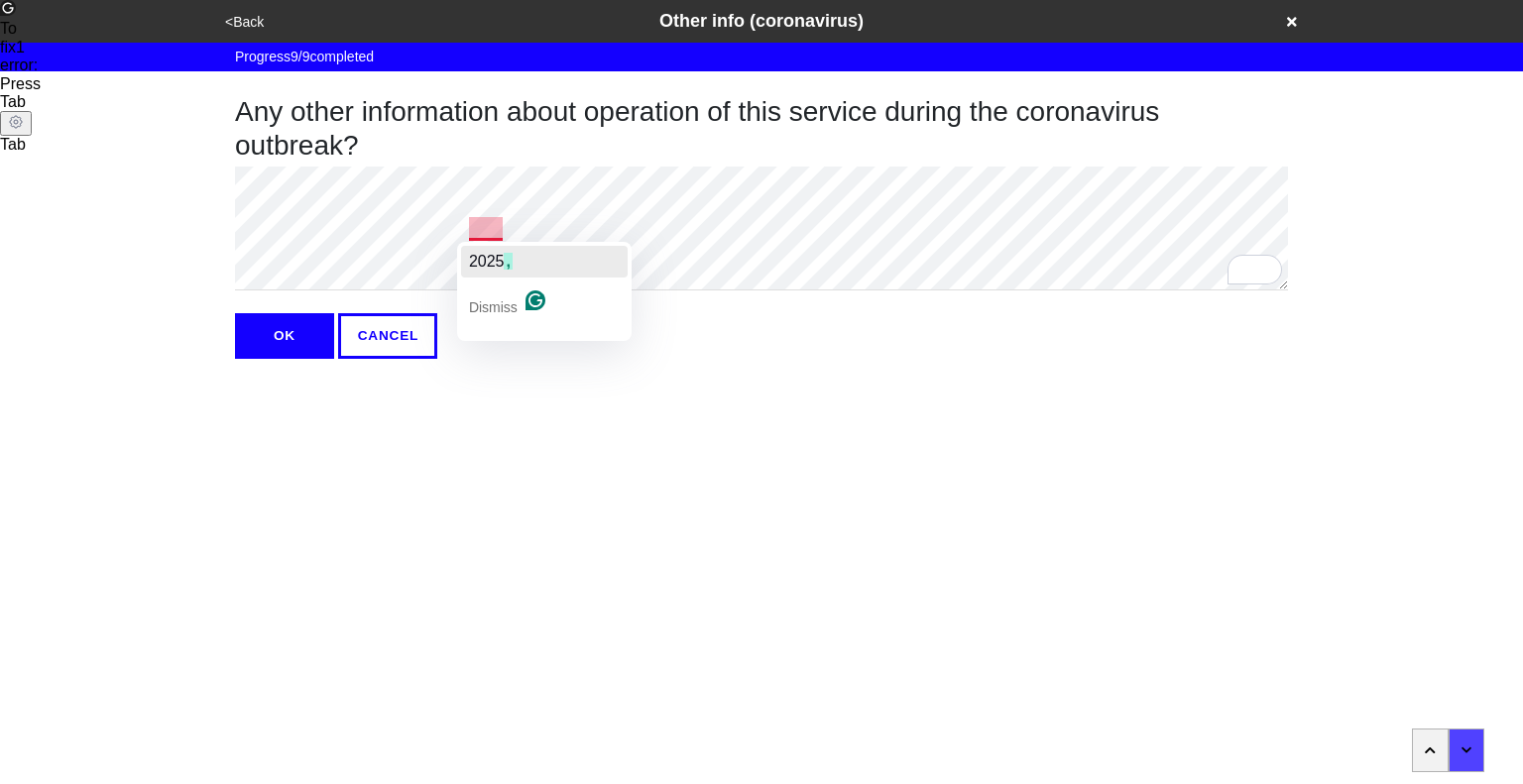 click on "2025" 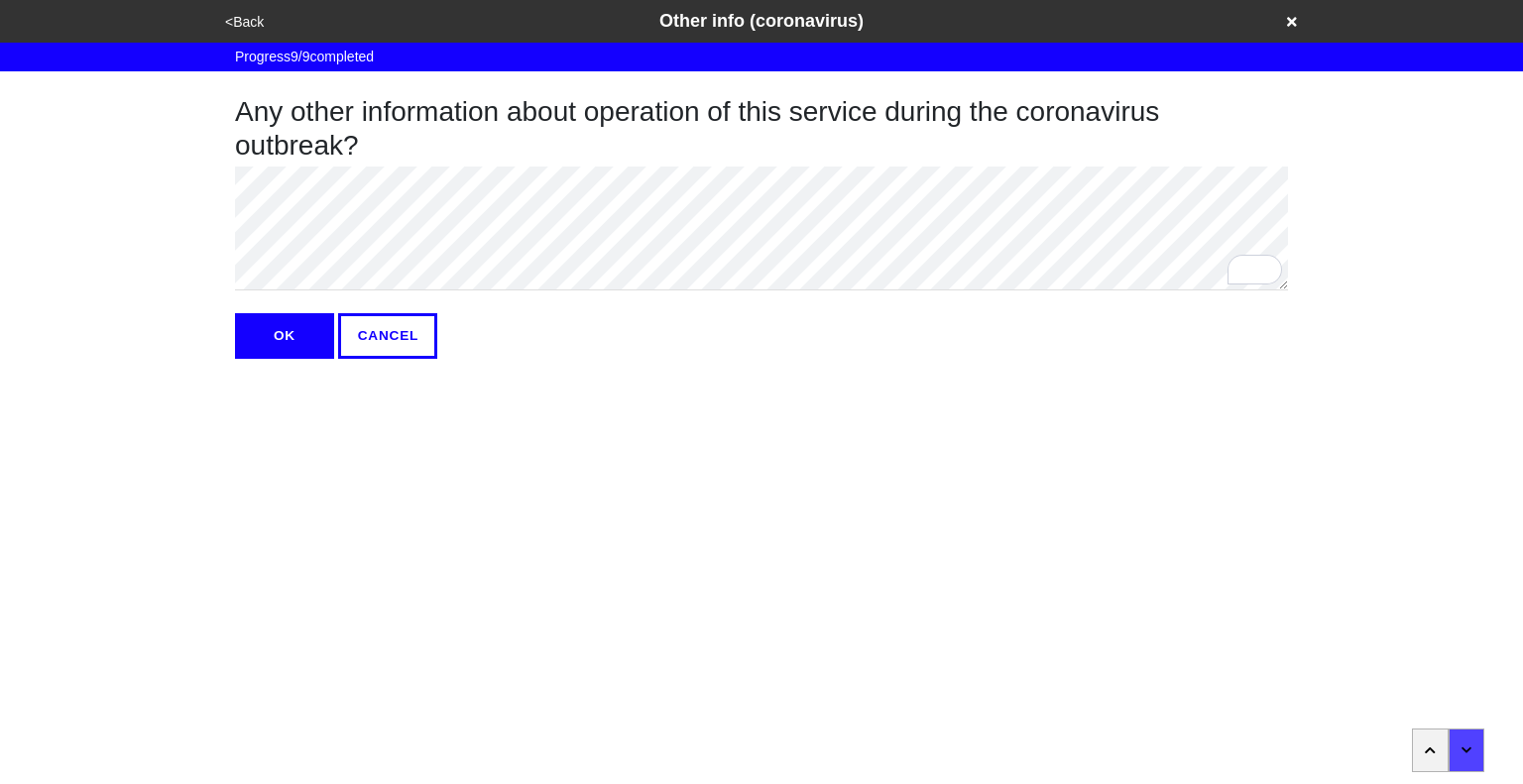 click on "OK" at bounding box center [285, 336] 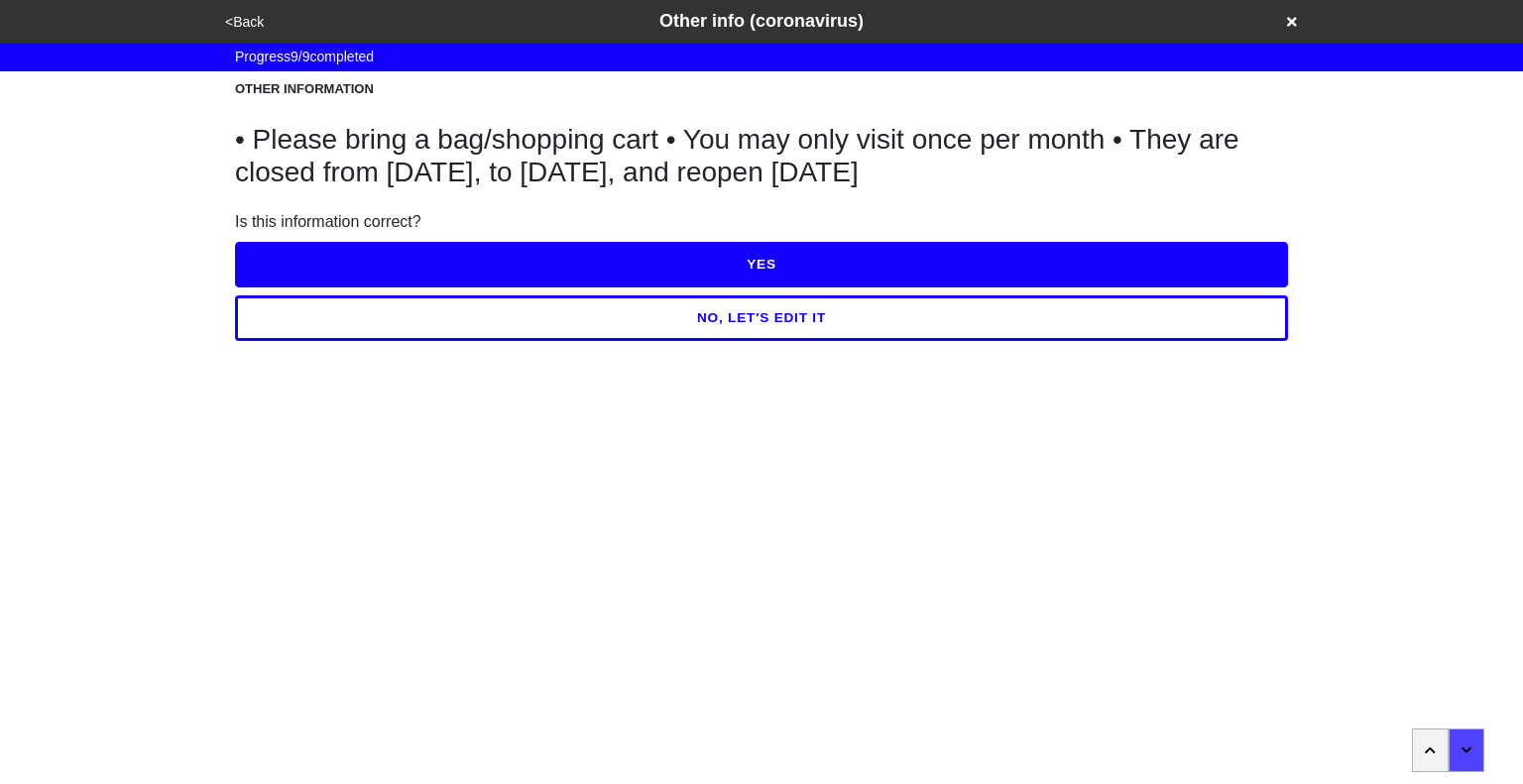 click on "YES" at bounding box center [762, 265] 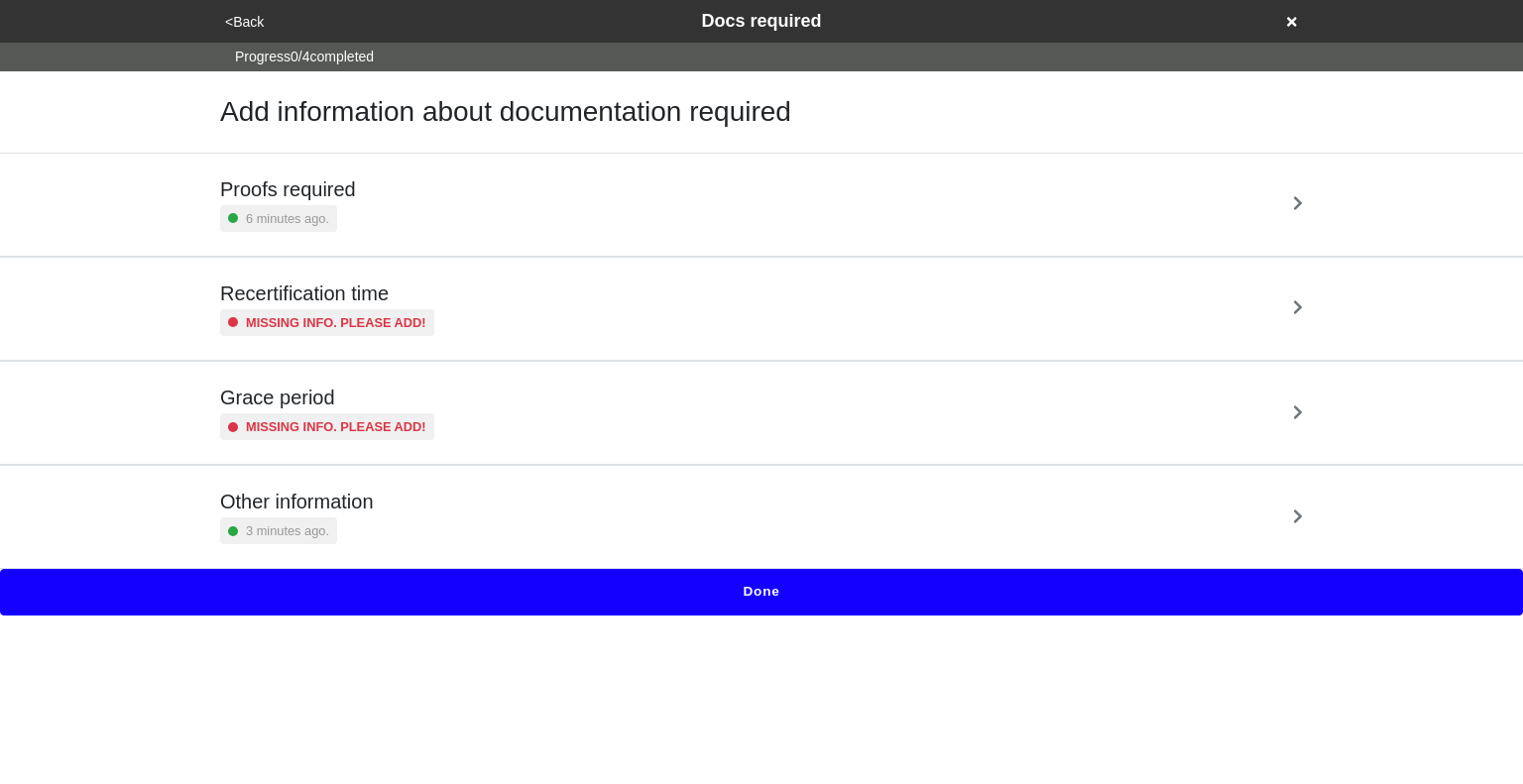 click on "Done" at bounding box center (762, 592) 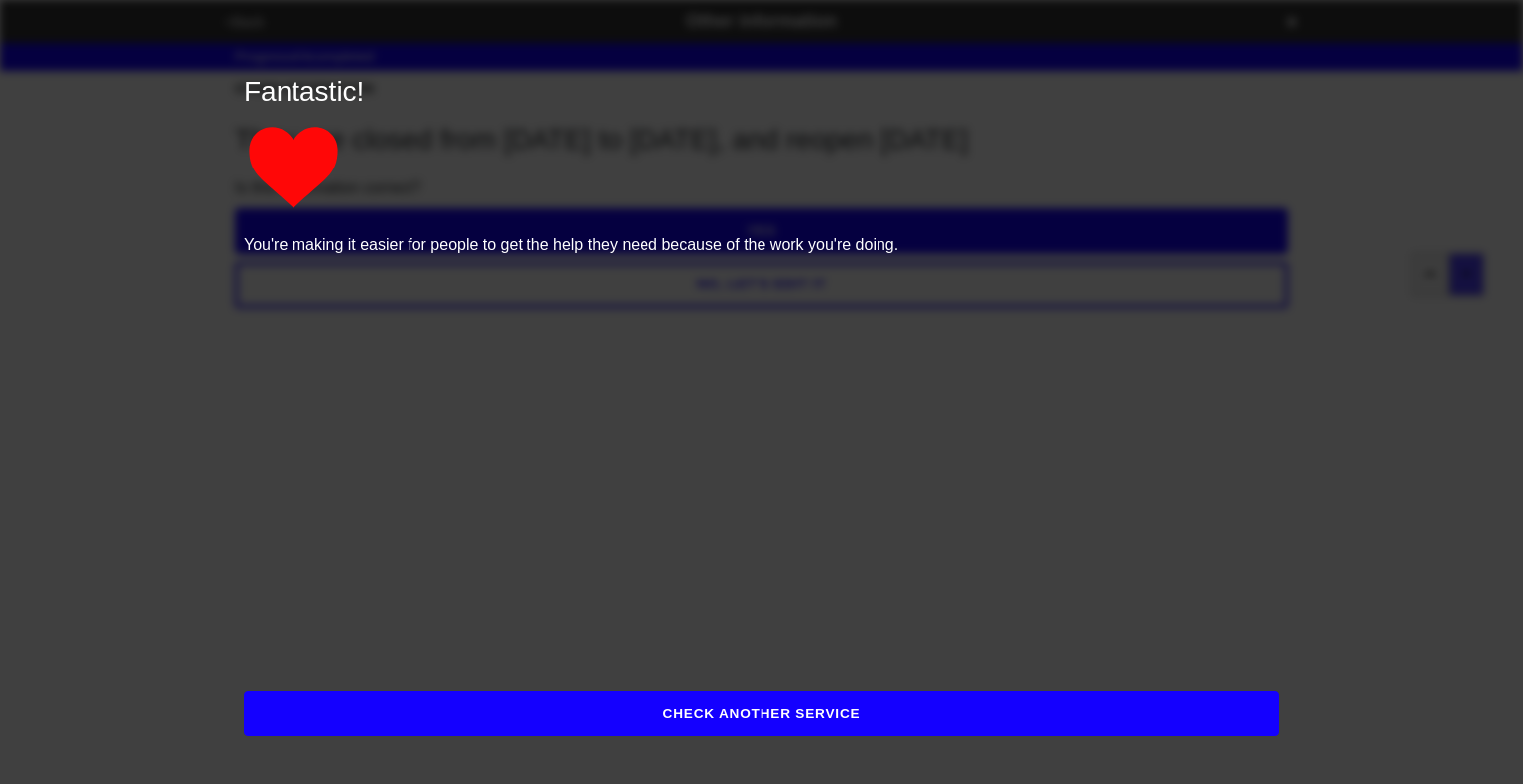 click on "CHECK ANOTHER SERVICE" at bounding box center (762, 714) 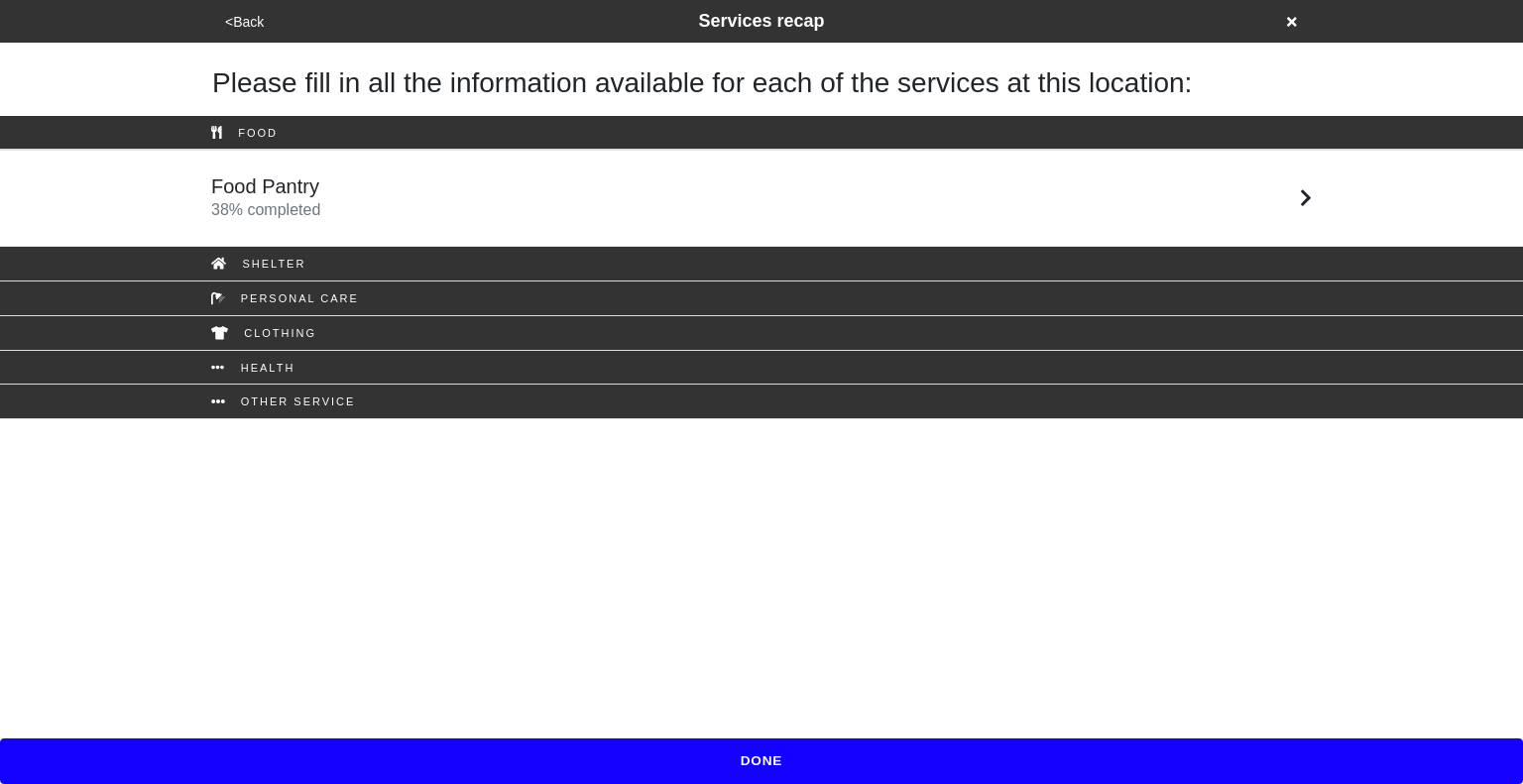 click on "Food Pantry 38 % completed" at bounding box center (762, 198) 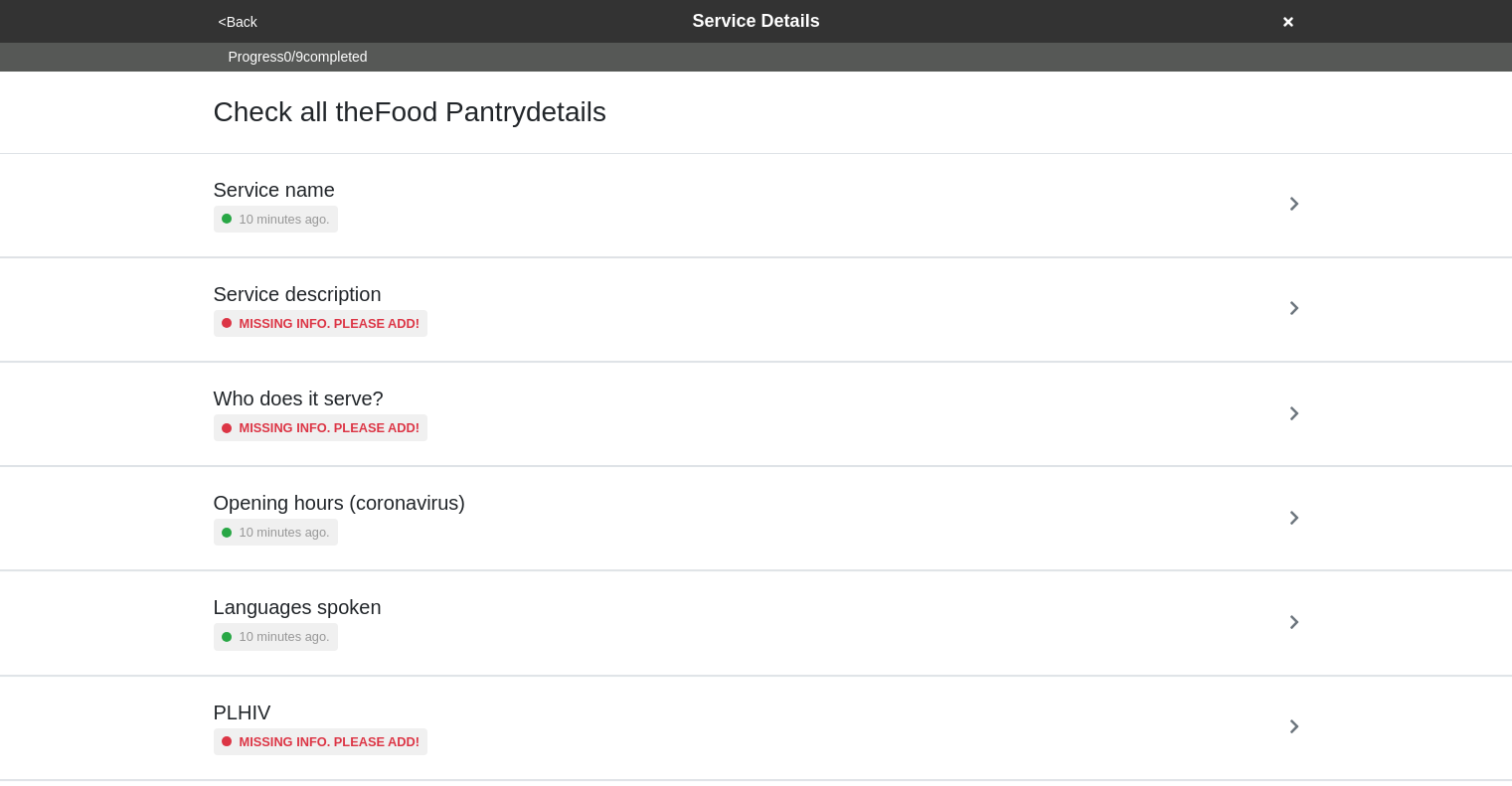 scroll, scrollTop: 350, scrollLeft: 0, axis: vertical 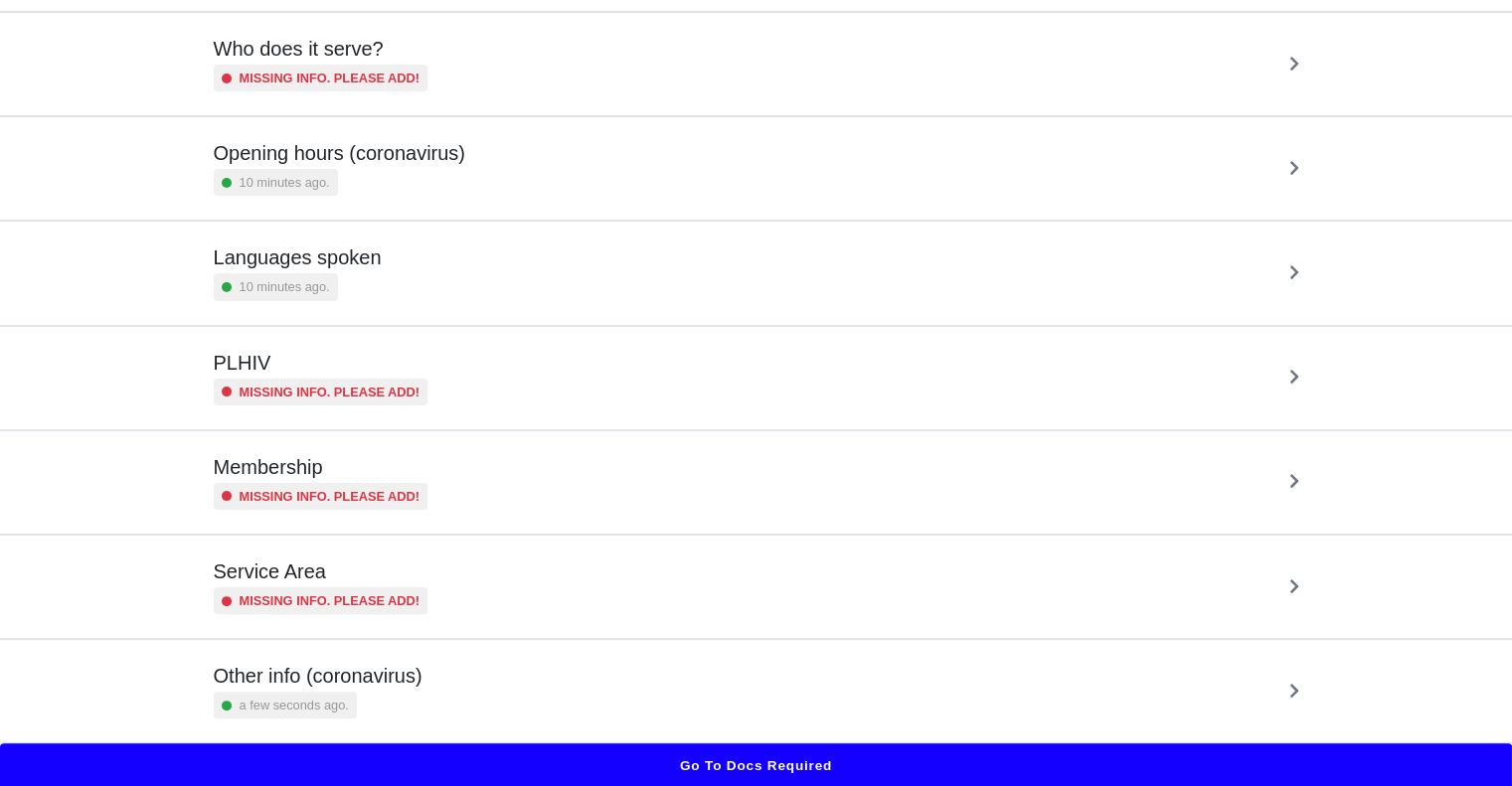 click on "Other info (coronavirus) a few seconds ago." at bounding box center (756, 691) 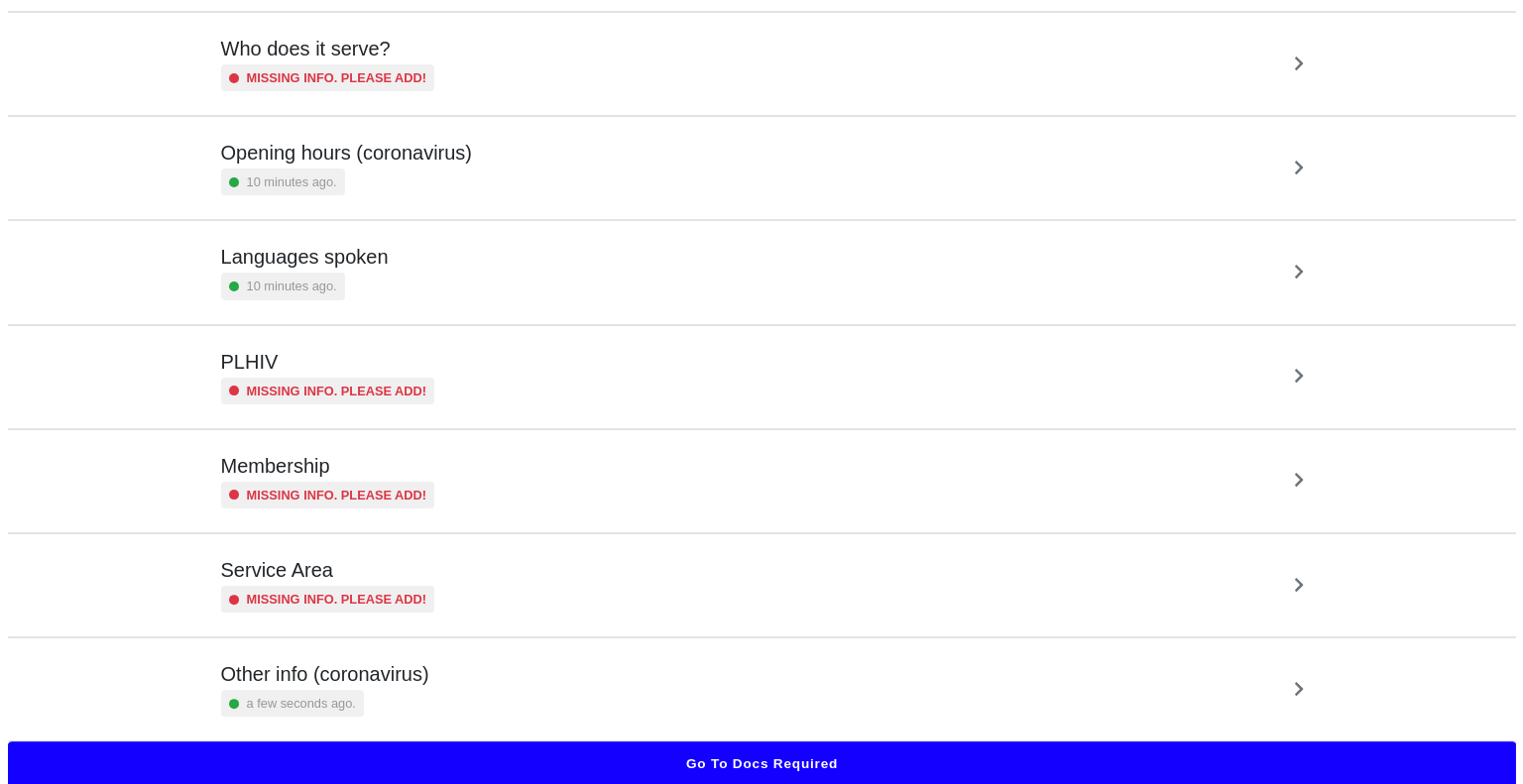 scroll, scrollTop: 0, scrollLeft: 0, axis: both 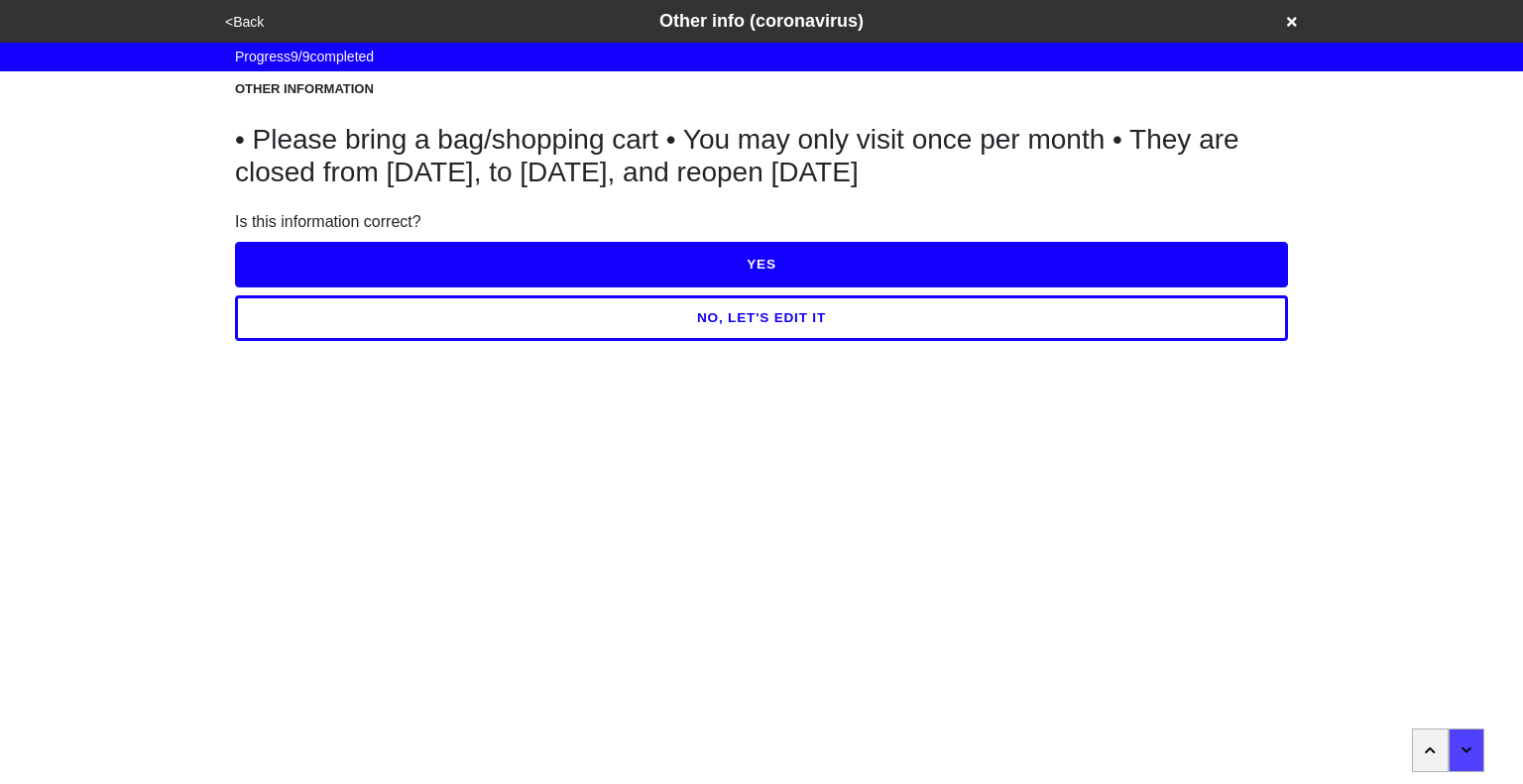 click on "NO, LET'S EDIT IT" at bounding box center [762, 318] 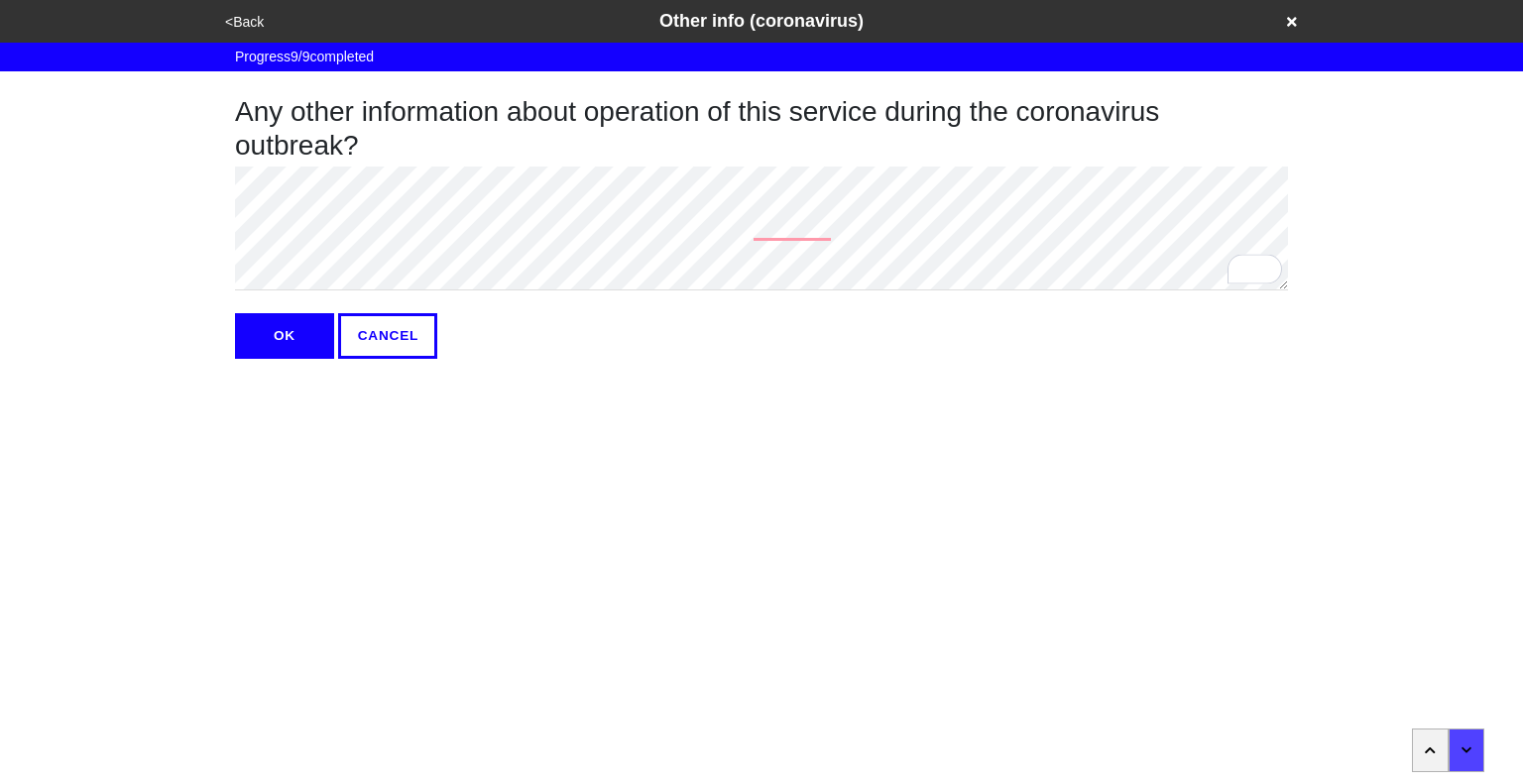 type on "x" 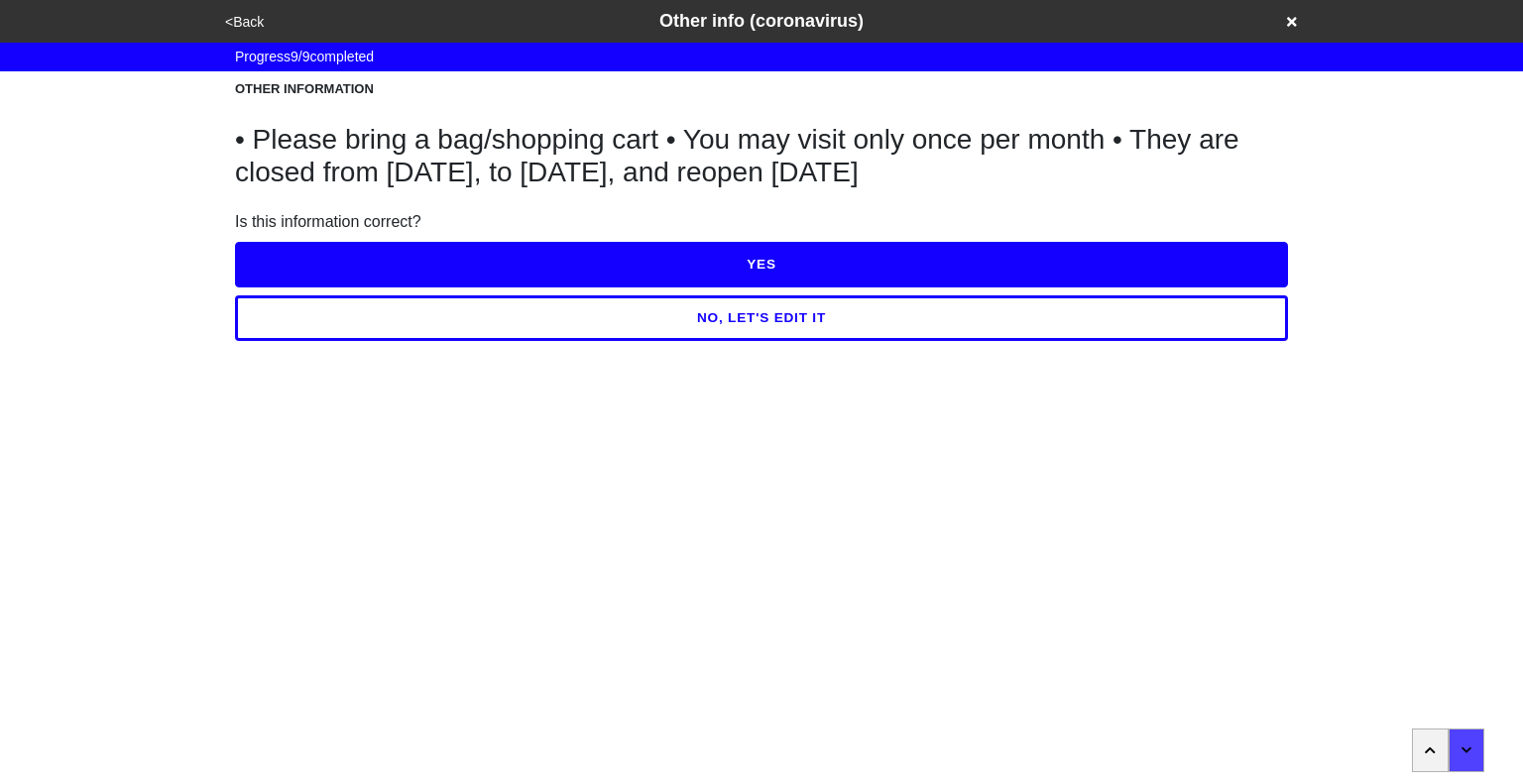 click on "YES" at bounding box center (762, 265) 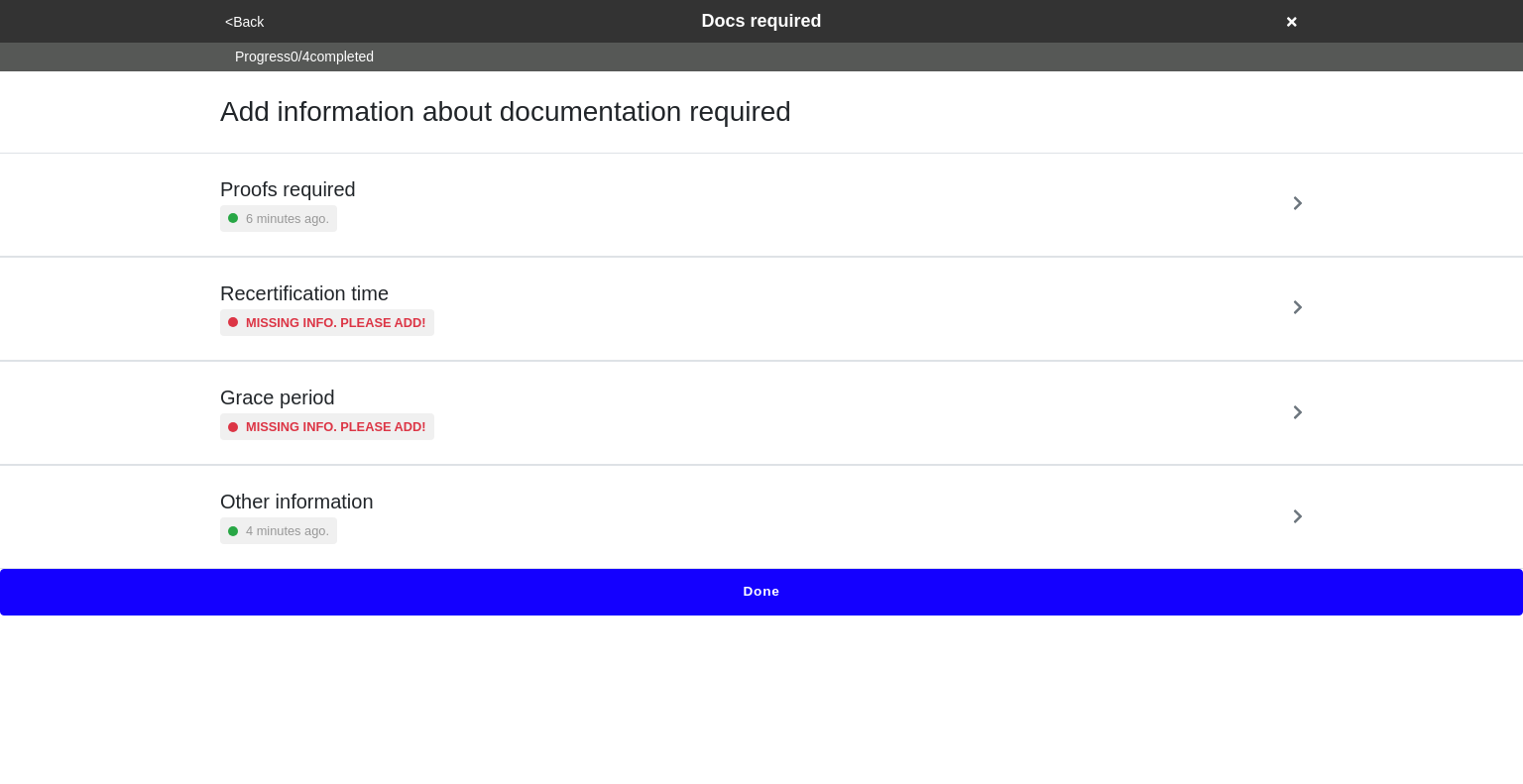 click on "Done" at bounding box center [762, 592] 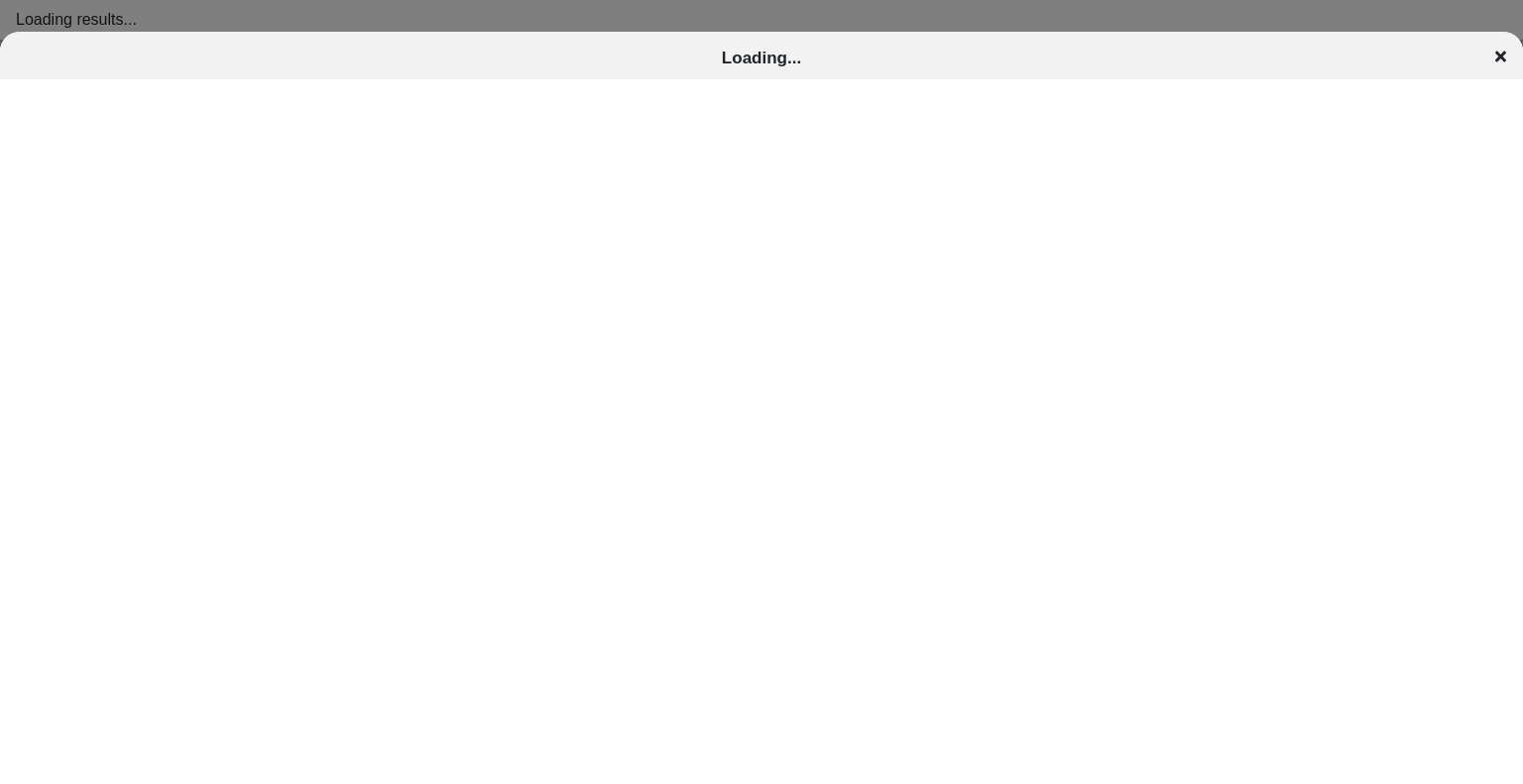 scroll, scrollTop: 0, scrollLeft: 0, axis: both 